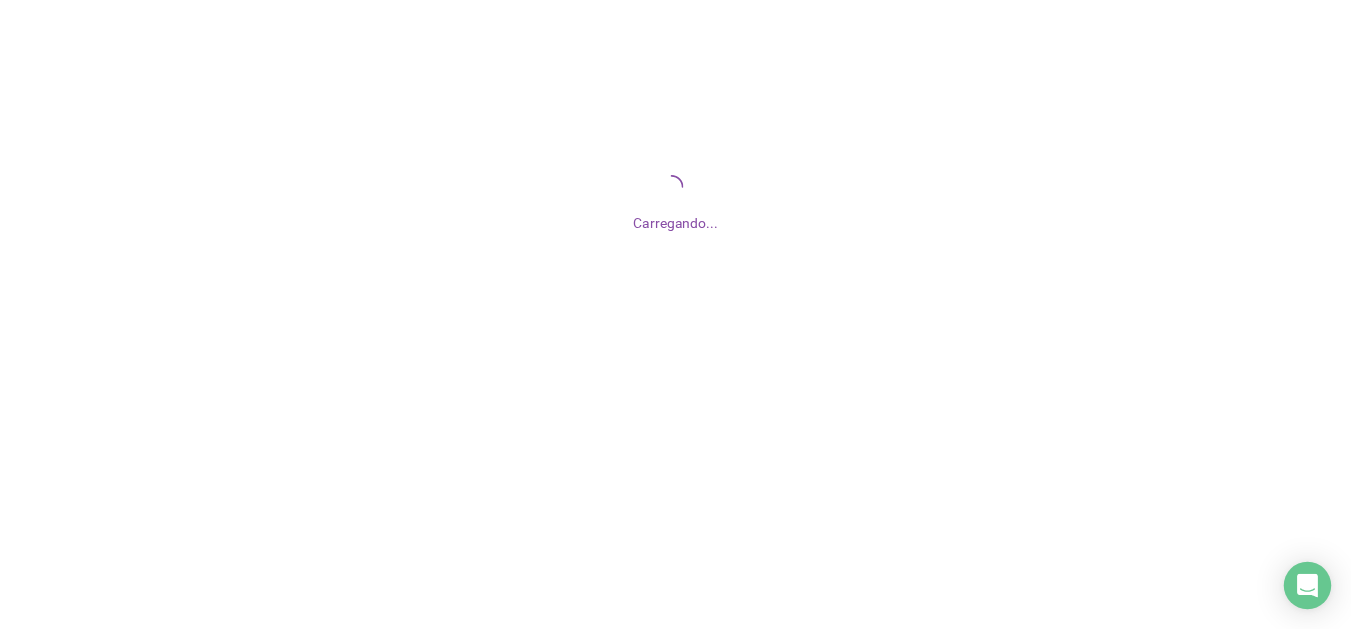 scroll, scrollTop: 0, scrollLeft: 0, axis: both 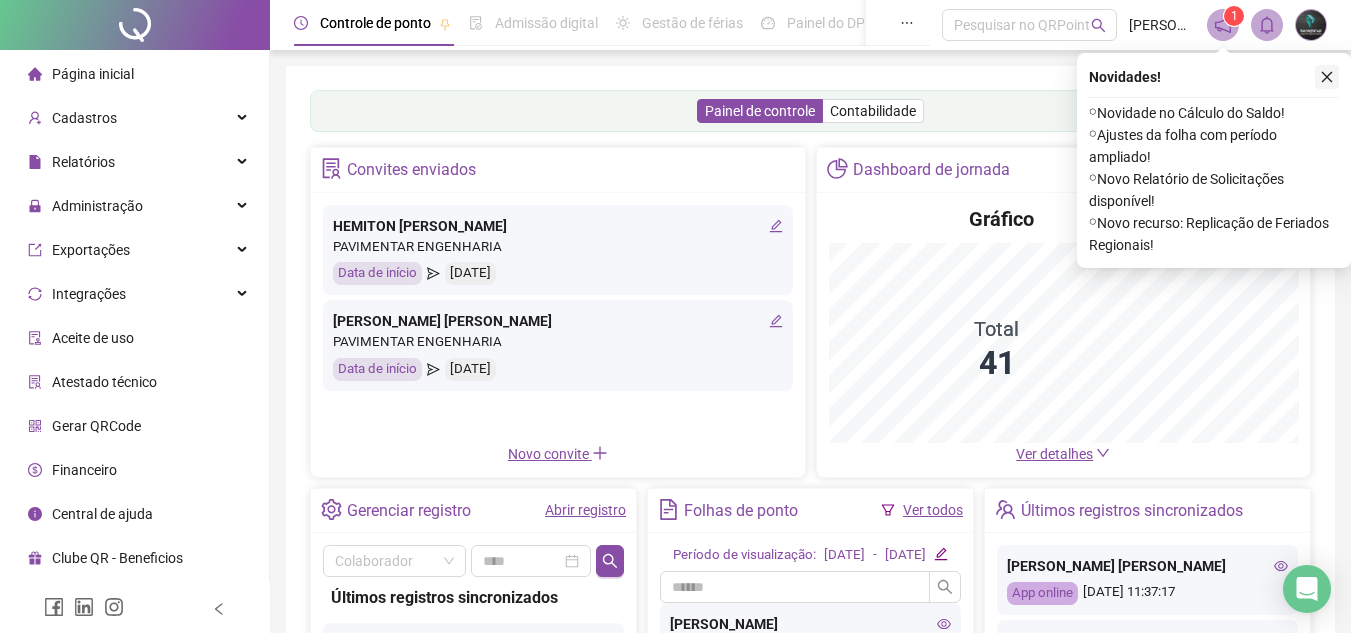 click at bounding box center [1327, 77] 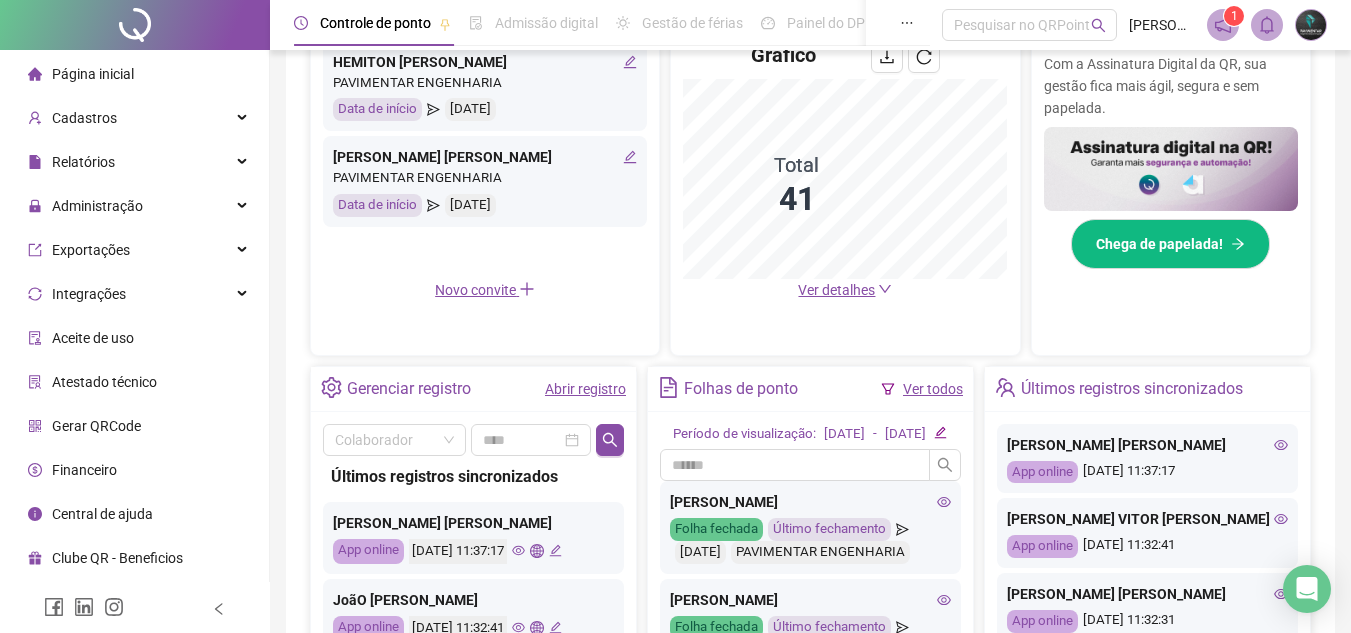 scroll, scrollTop: 495, scrollLeft: 0, axis: vertical 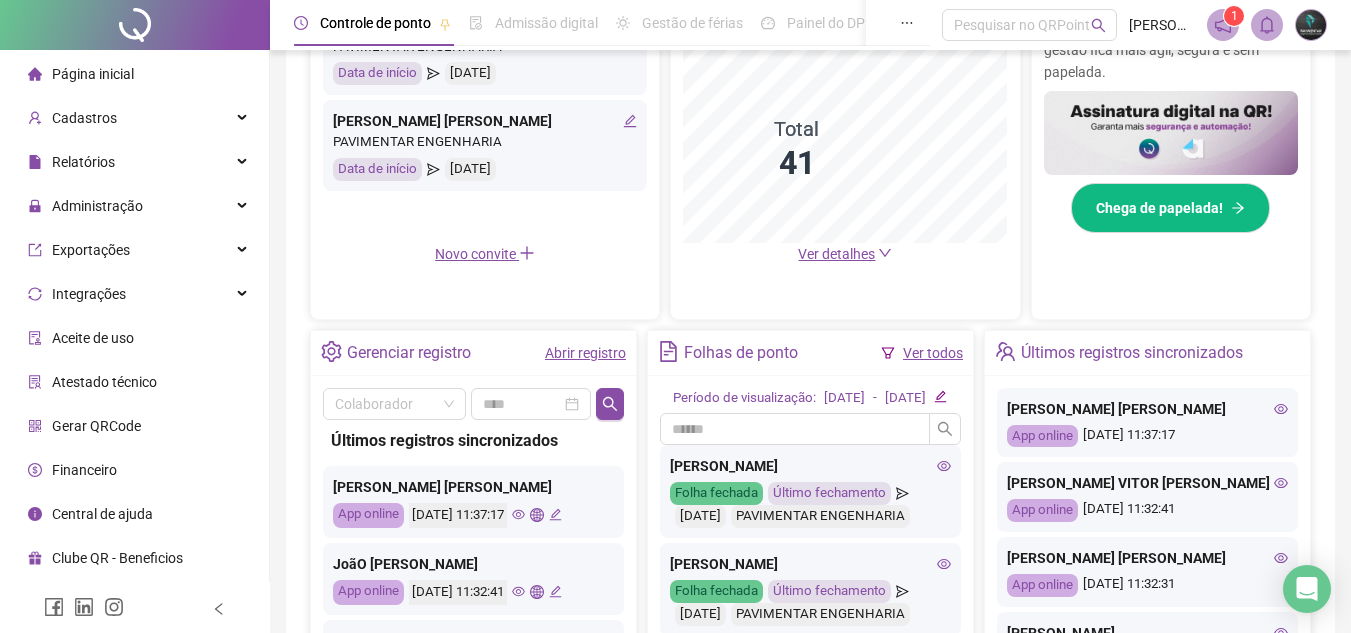 click on "Gerenciar registro Abrir registro" at bounding box center [473, 353] 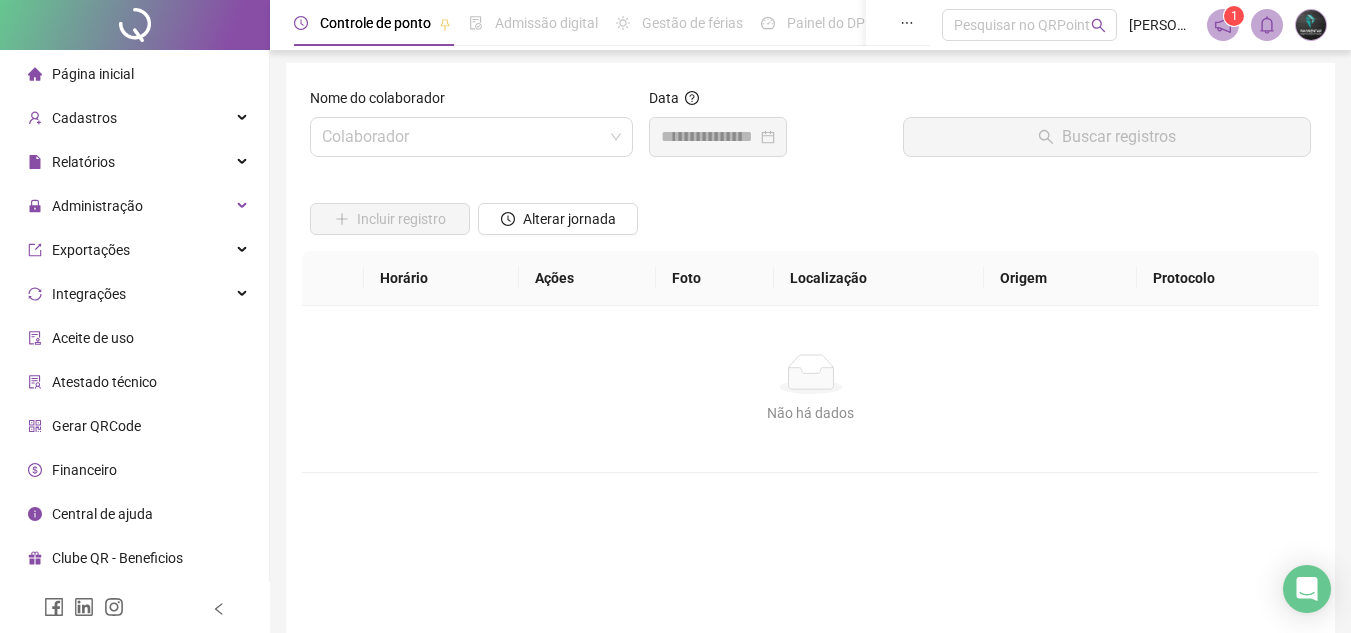 scroll, scrollTop: 0, scrollLeft: 0, axis: both 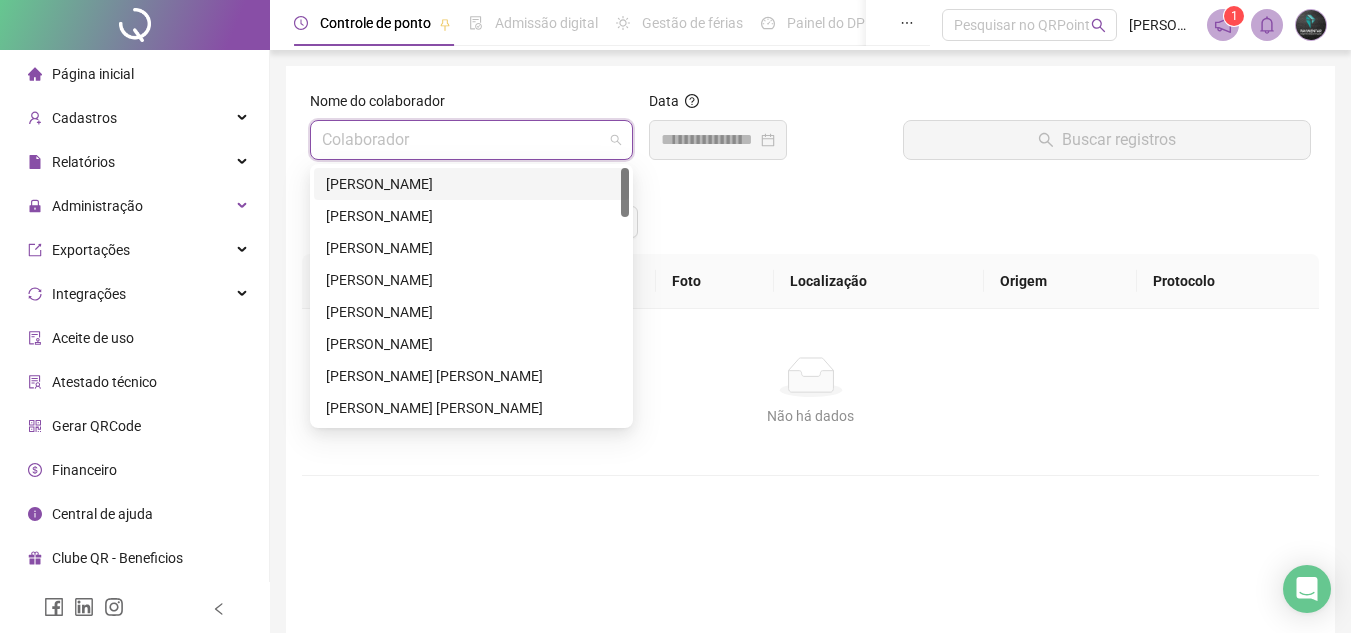 click at bounding box center [465, 140] 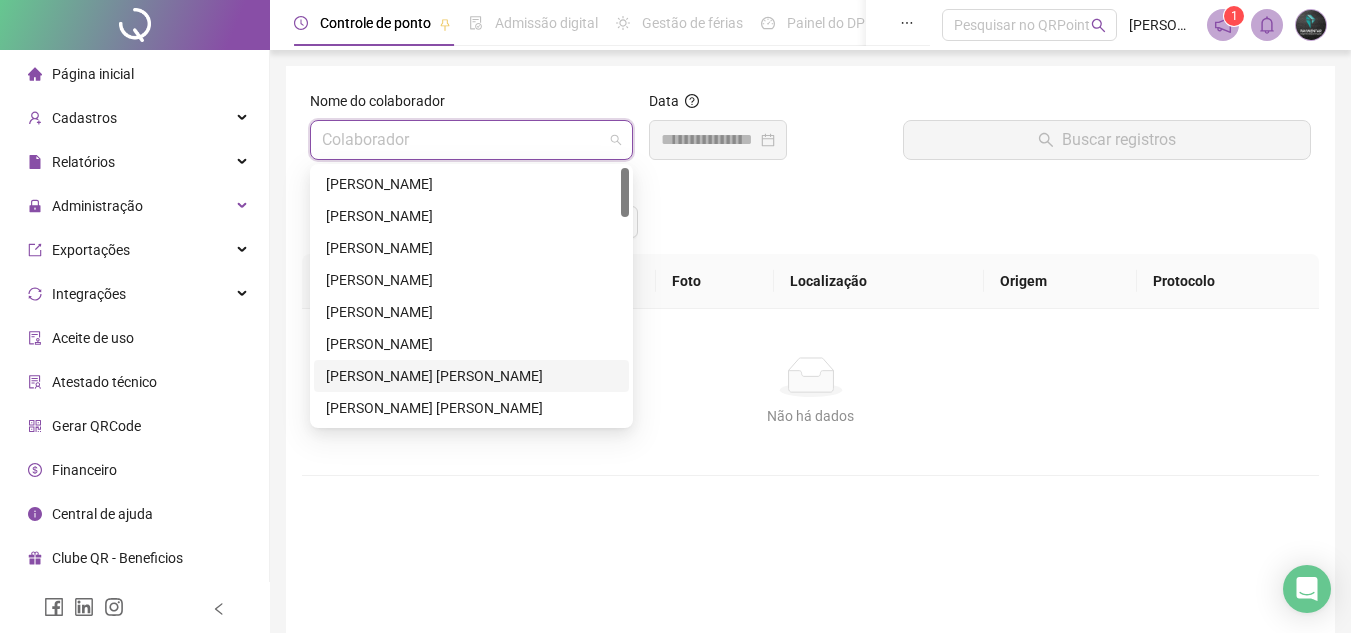 click on "[PERSON_NAME] [PERSON_NAME]" at bounding box center [471, 376] 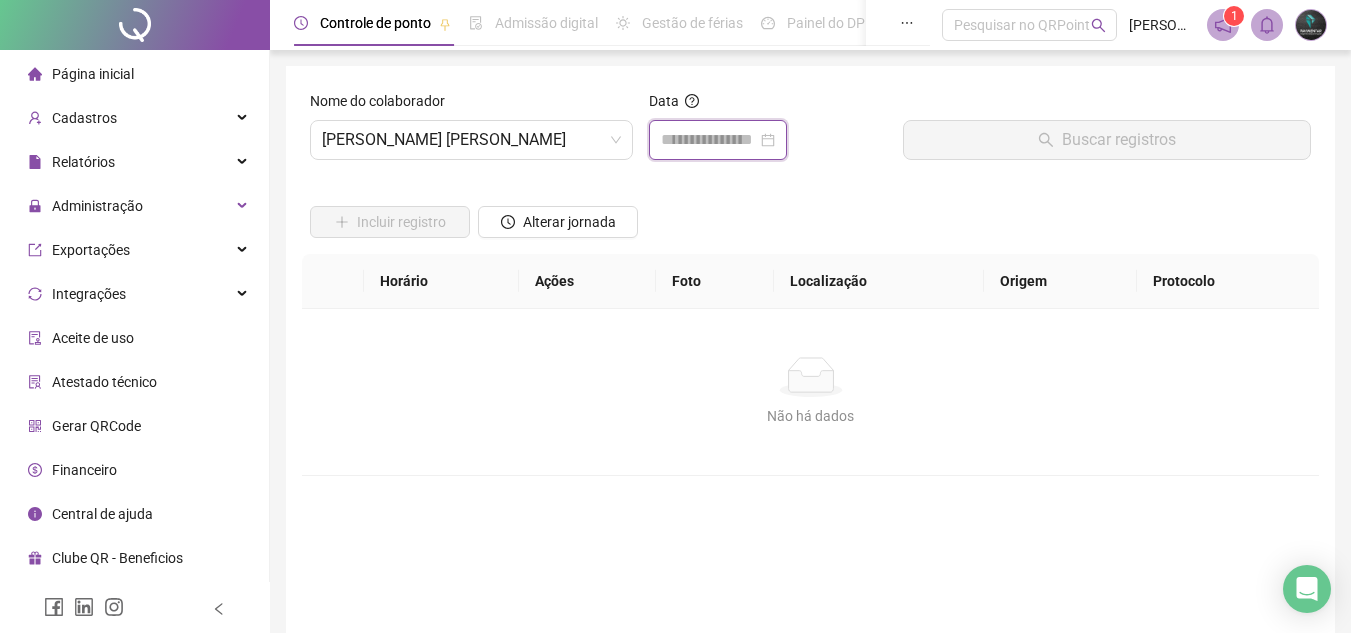 click at bounding box center (709, 140) 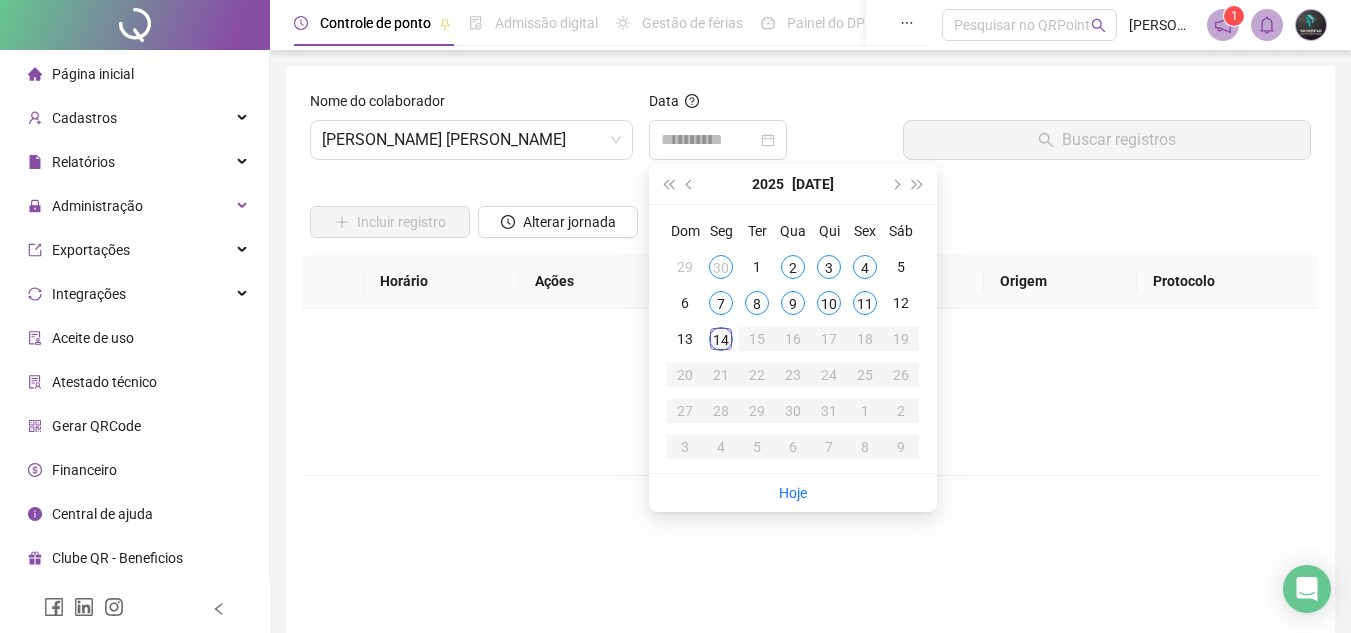 click on "14" at bounding box center [721, 339] 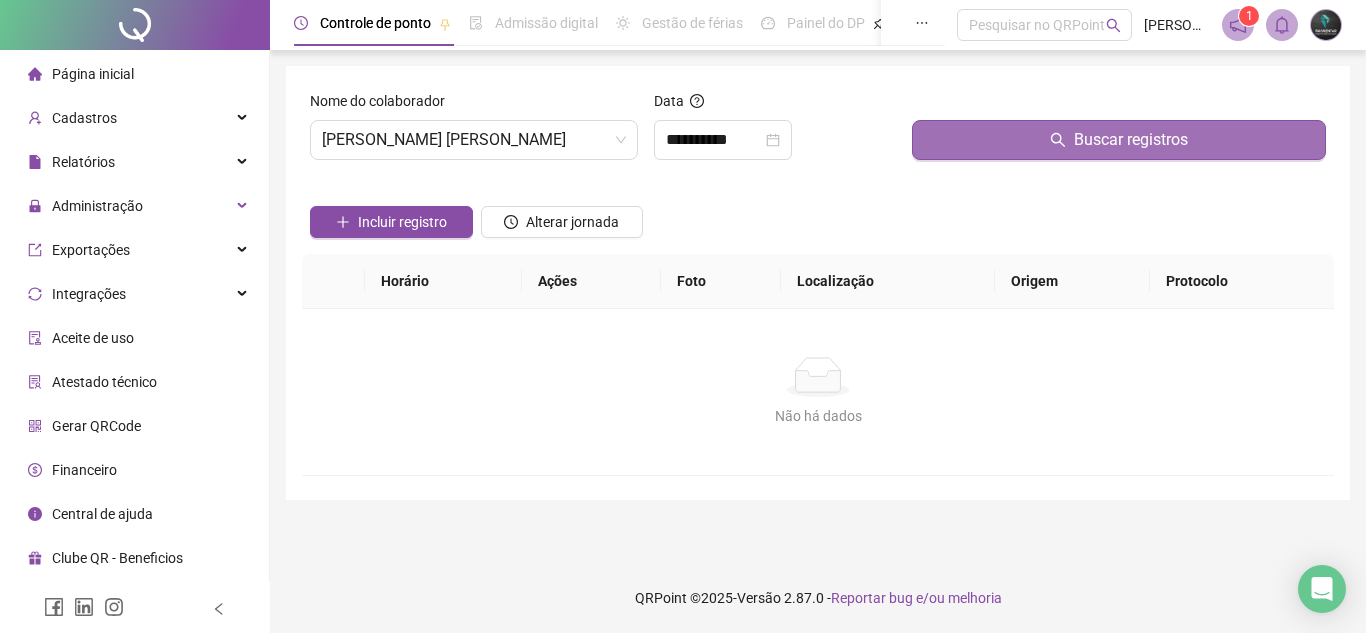 click on "Buscar registros" at bounding box center (1119, 140) 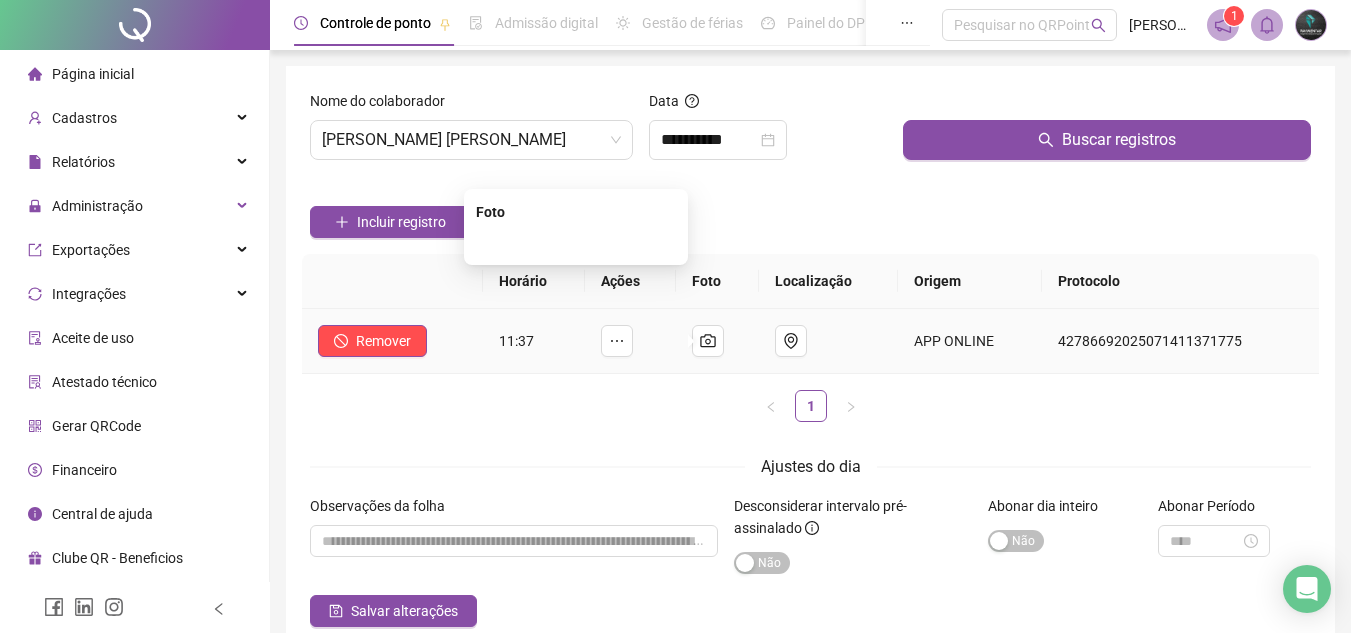 click at bounding box center [576, 243] 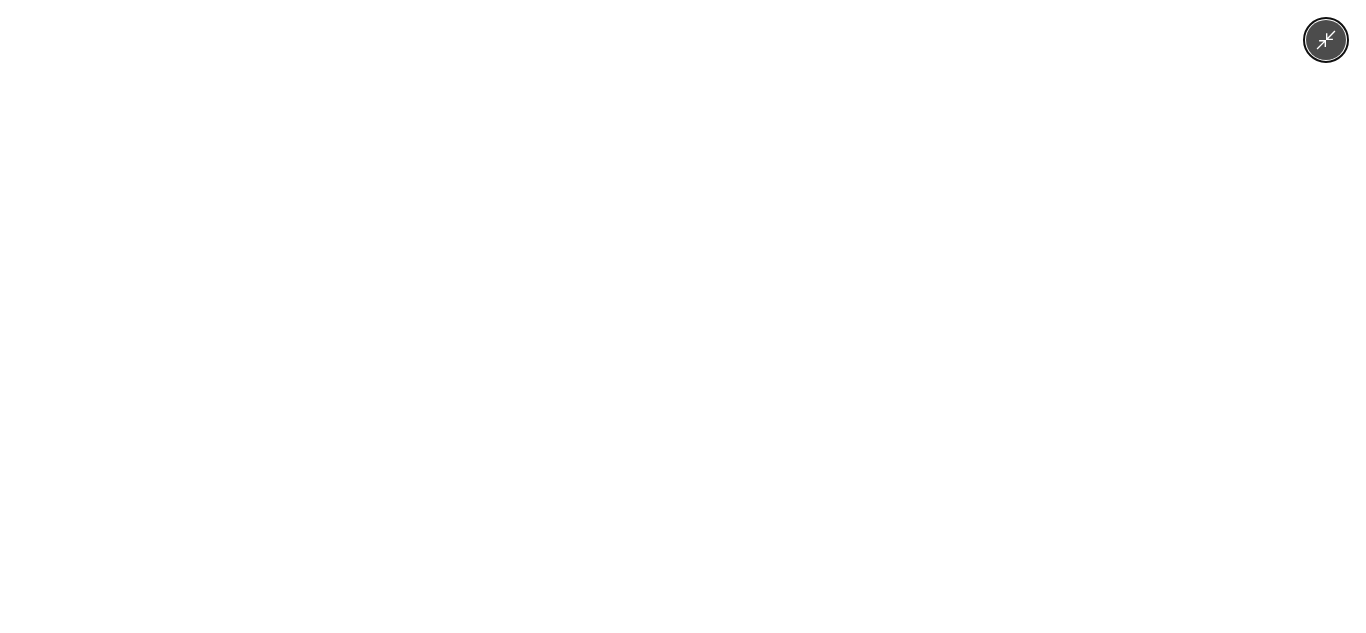 click at bounding box center [683, 316] 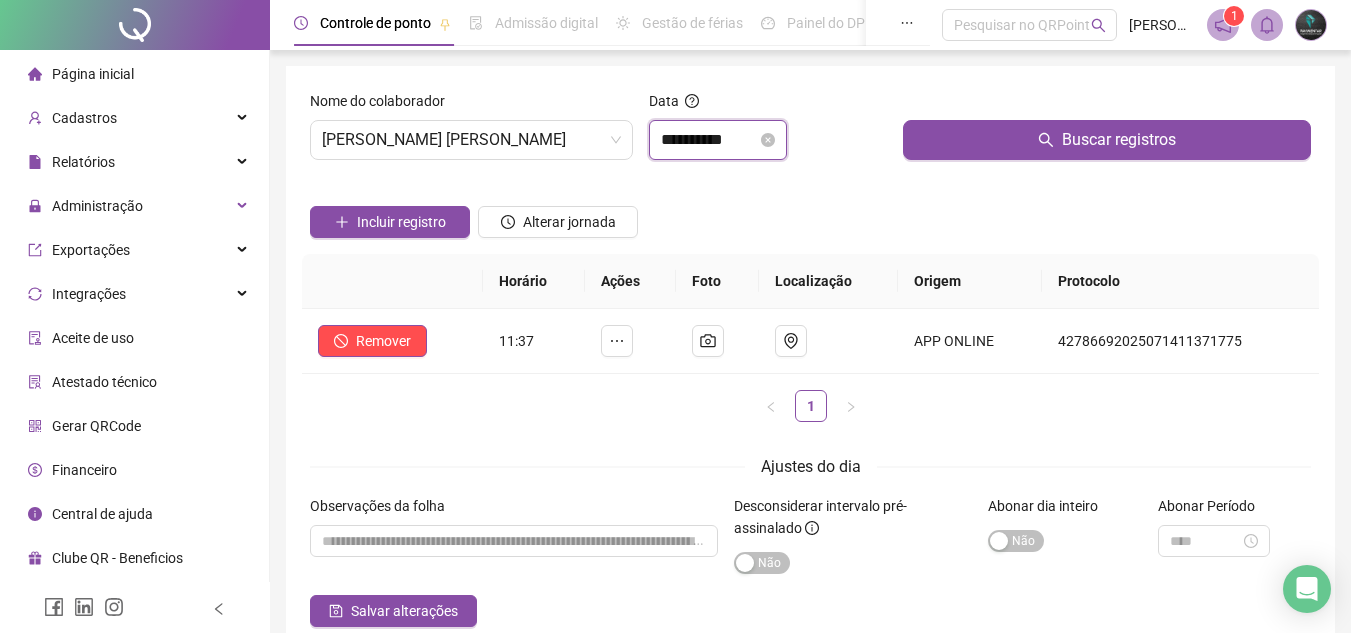click on "**********" at bounding box center [709, 140] 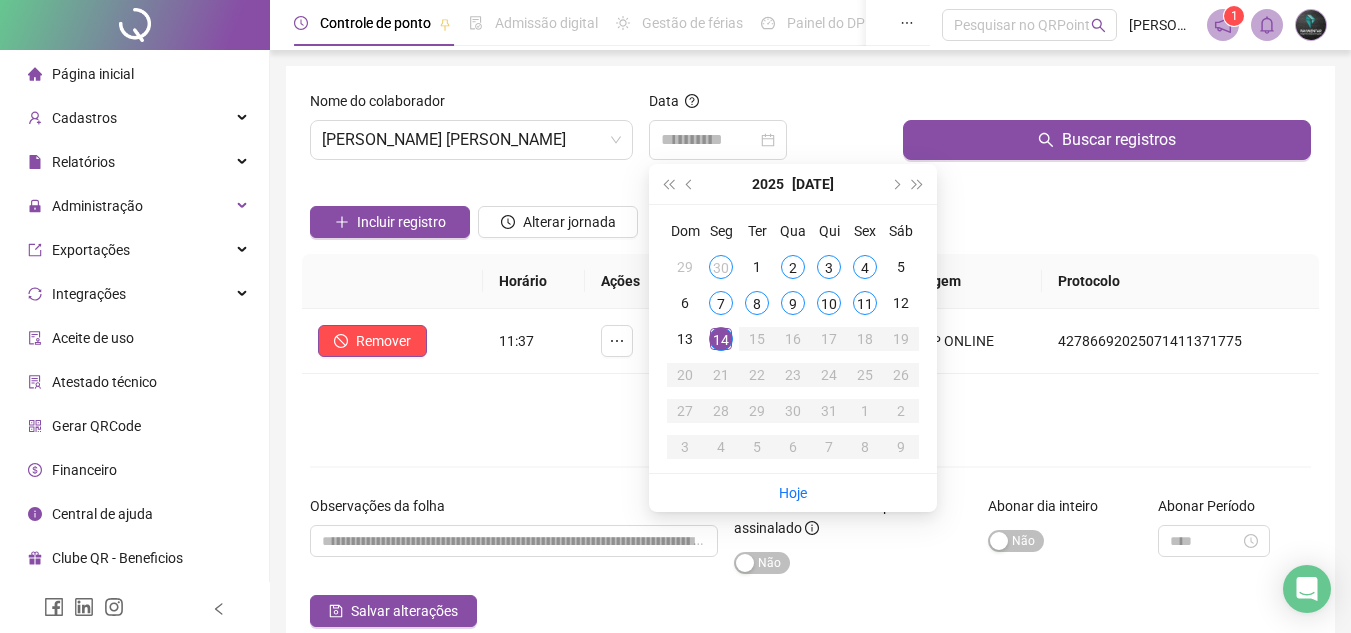 click on "11" at bounding box center (865, 303) 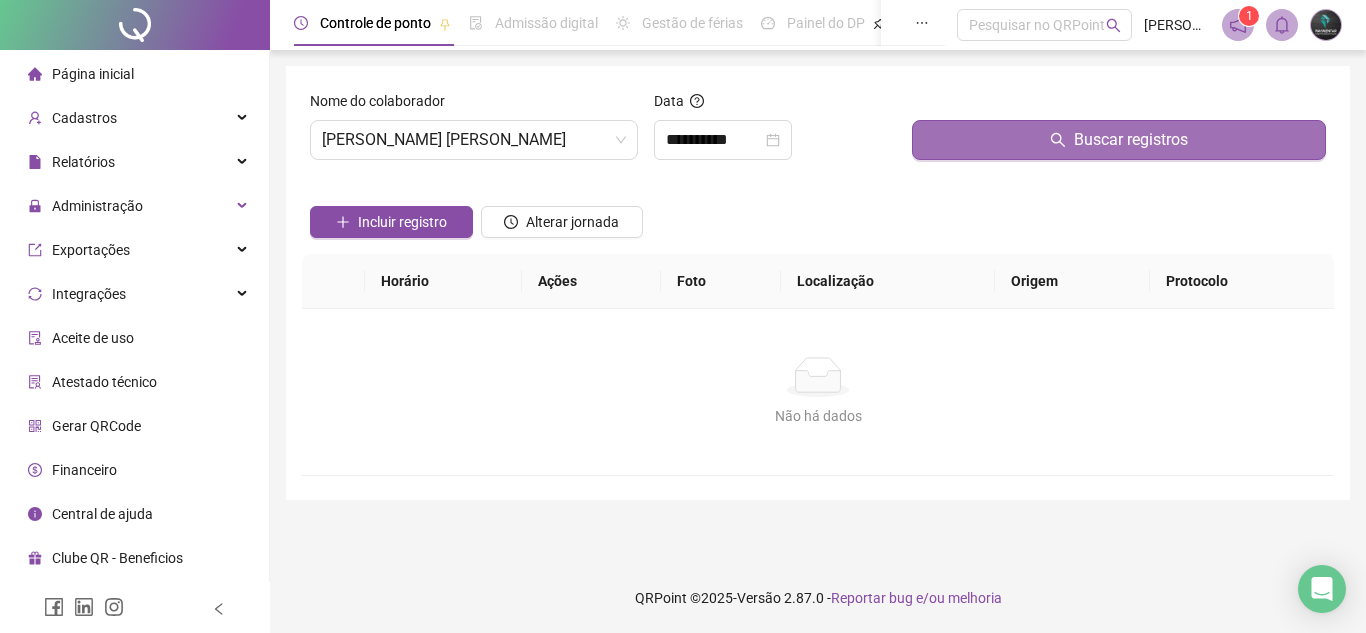 click on "Buscar registros" at bounding box center (1119, 140) 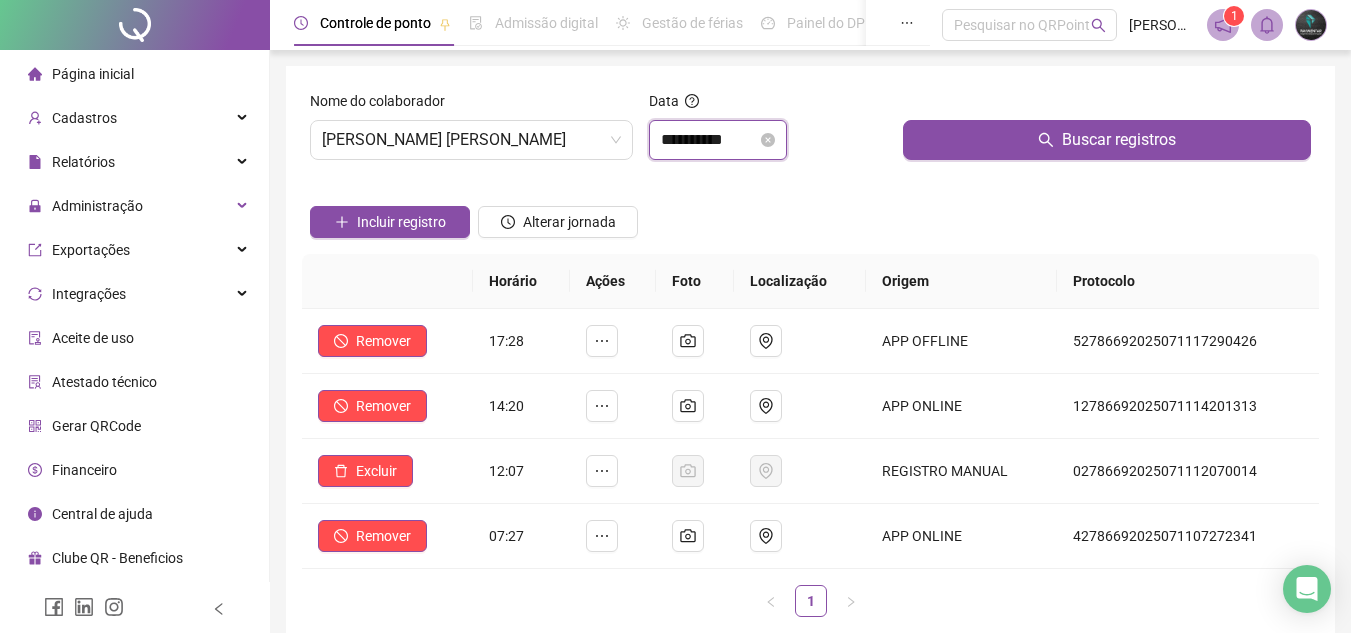 click on "**********" at bounding box center (709, 140) 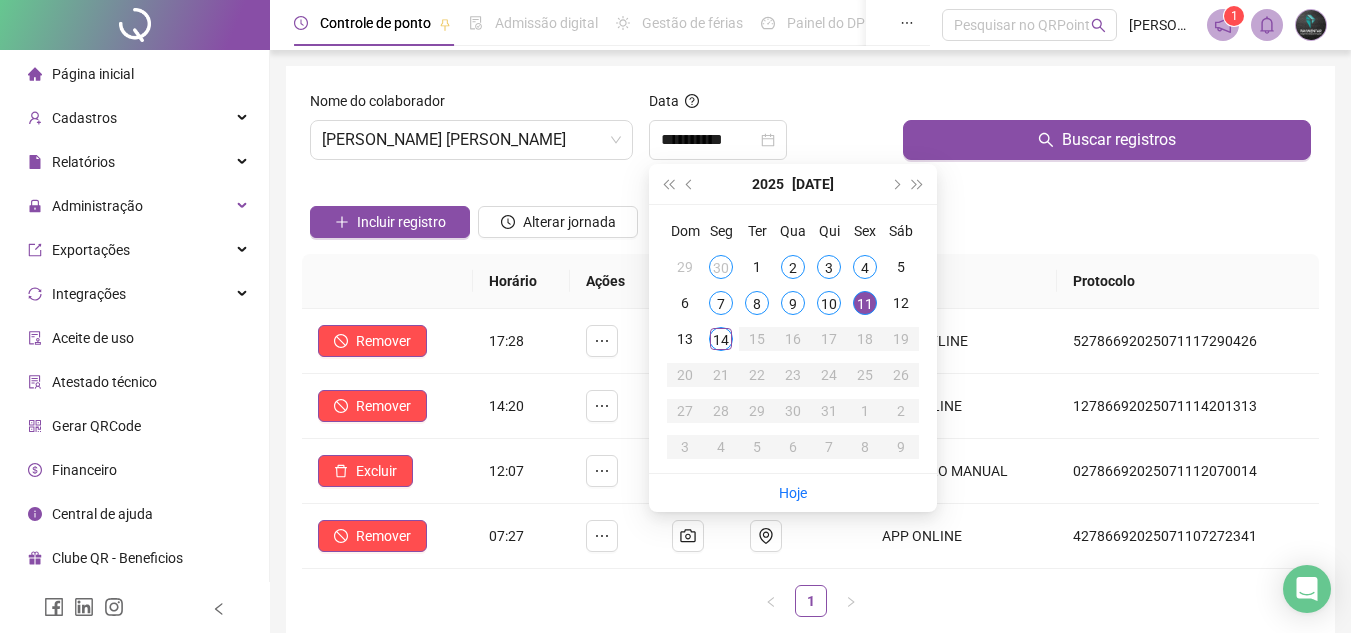 drag, startPoint x: 1014, startPoint y: 179, endPoint x: 937, endPoint y: 209, distance: 82.637764 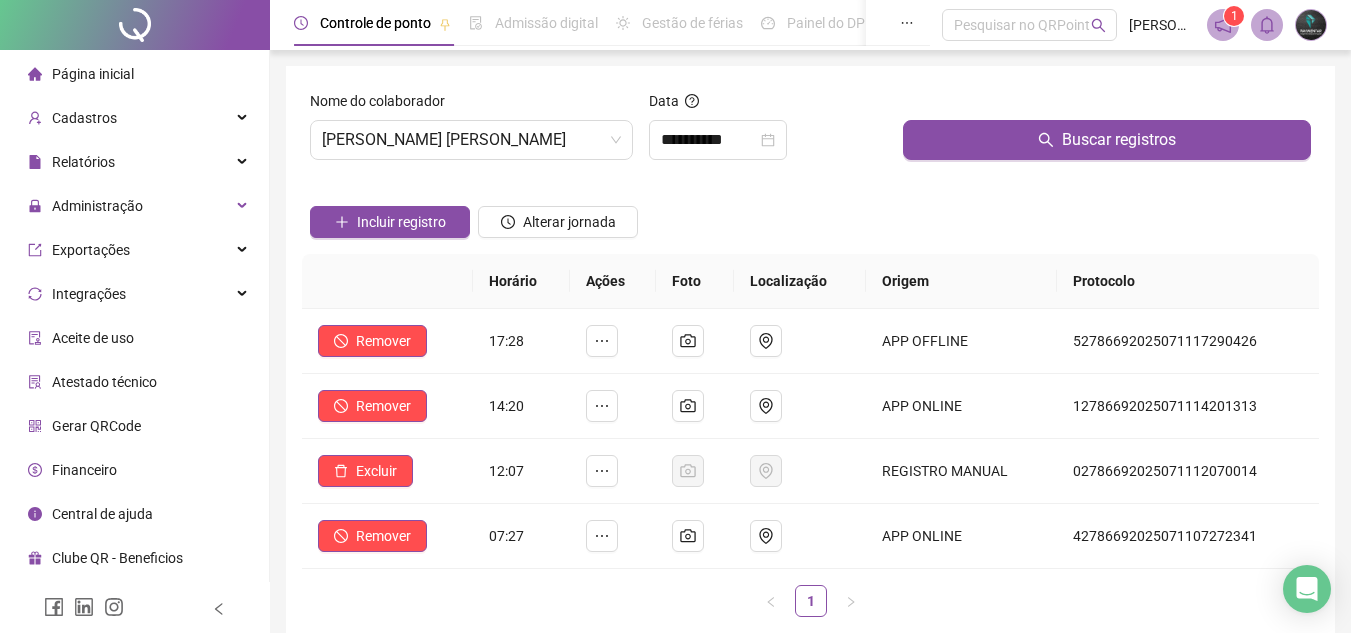 click on "**********" at bounding box center [768, 133] 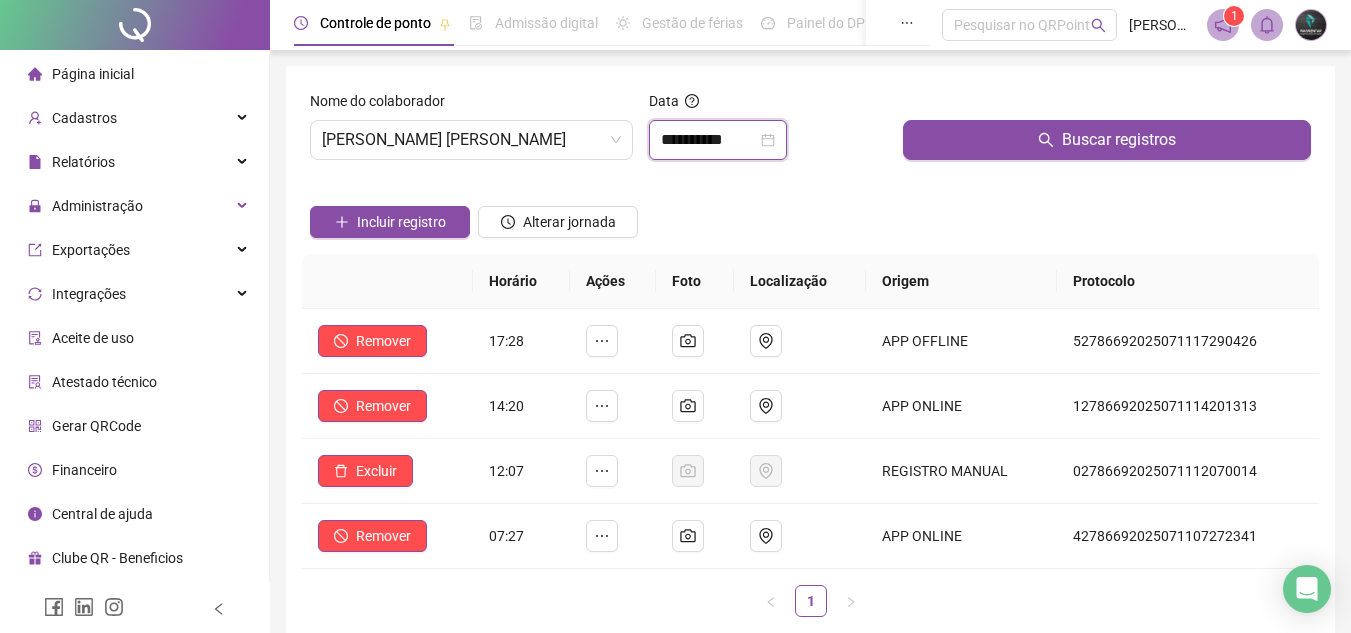 drag, startPoint x: 766, startPoint y: 146, endPoint x: 776, endPoint y: 168, distance: 24.166092 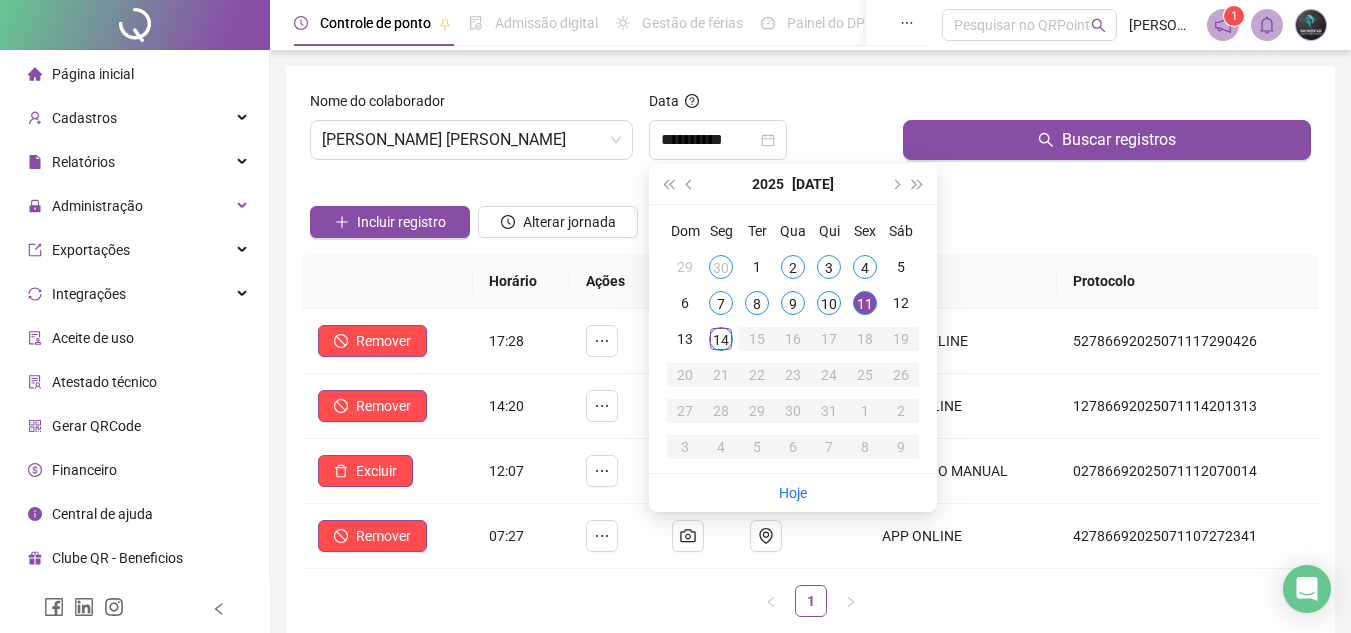 click on "21" at bounding box center (721, 375) 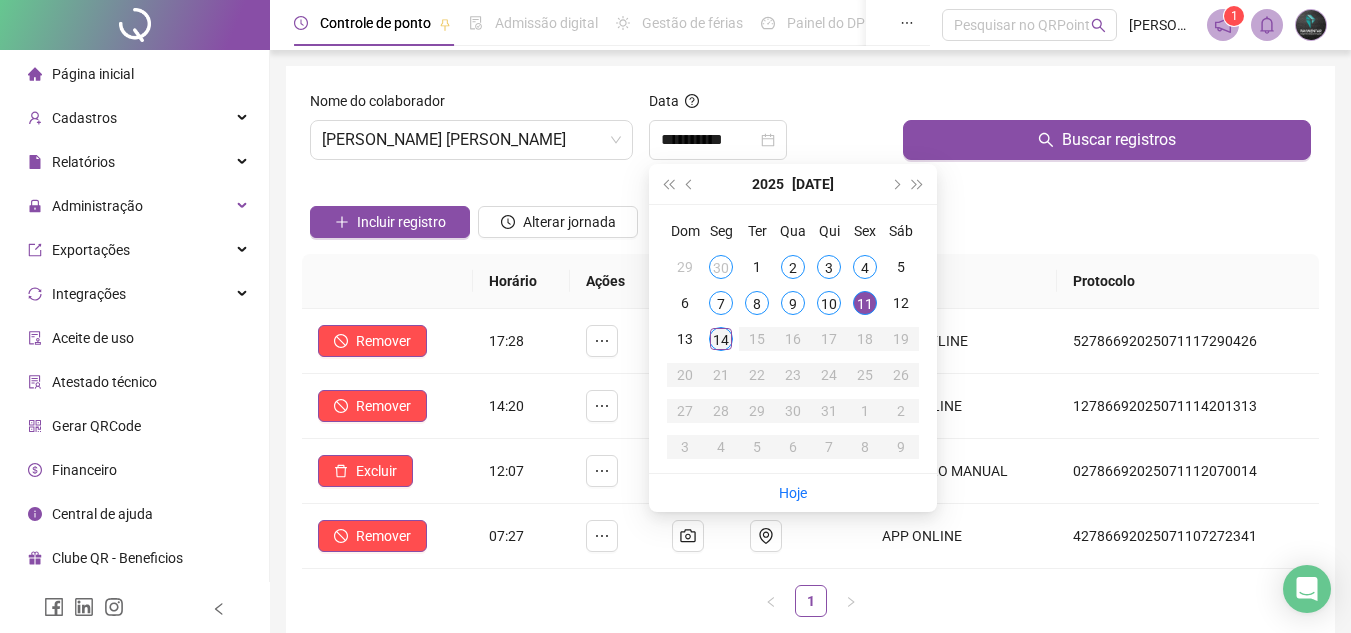 type on "**********" 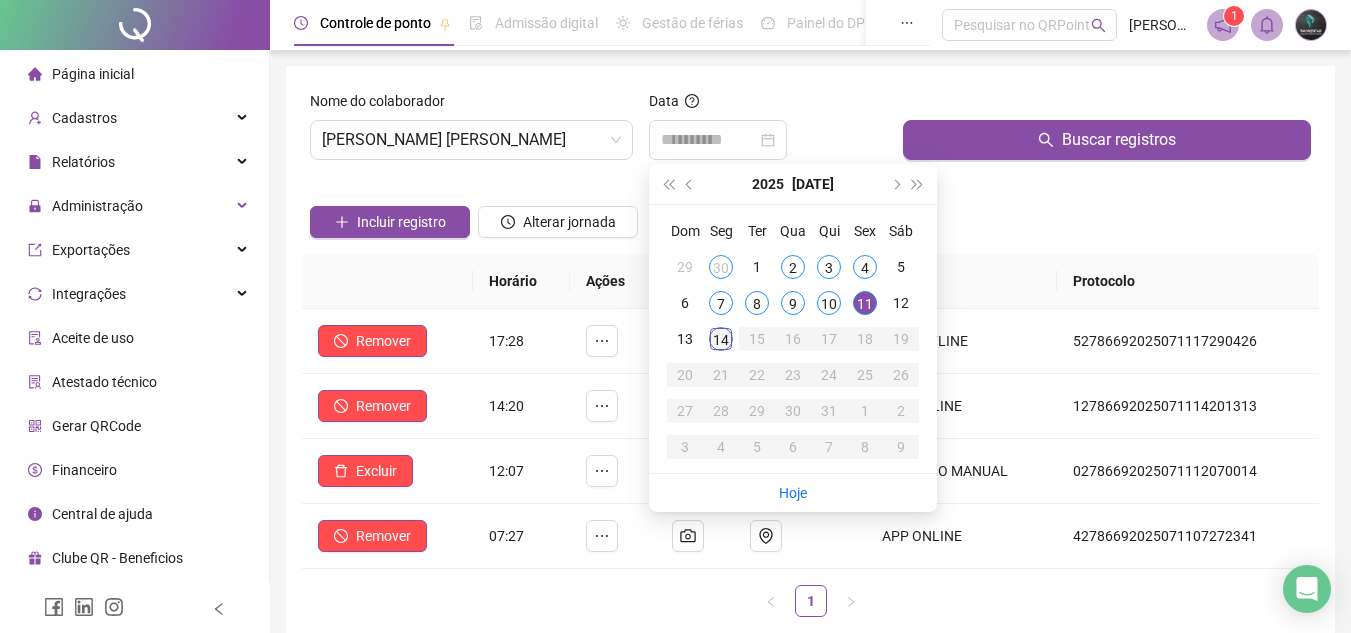 click on "14" at bounding box center (721, 339) 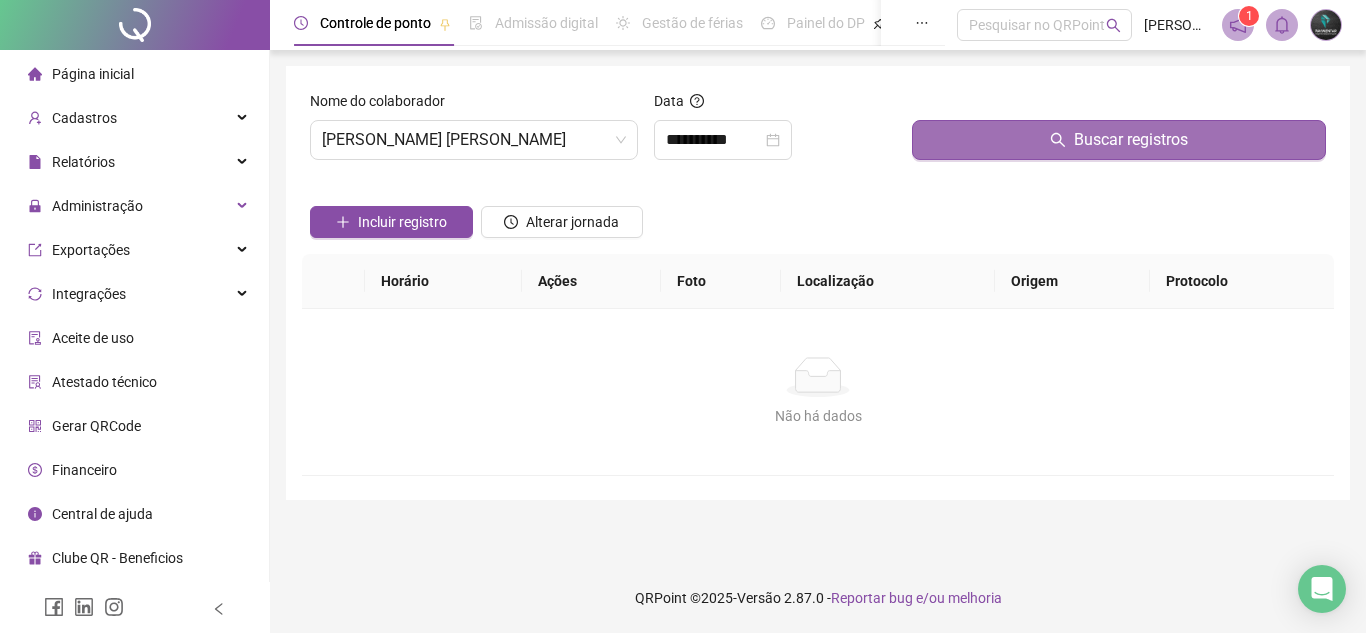 drag, startPoint x: 1052, startPoint y: 126, endPoint x: 1013, endPoint y: 152, distance: 46.872166 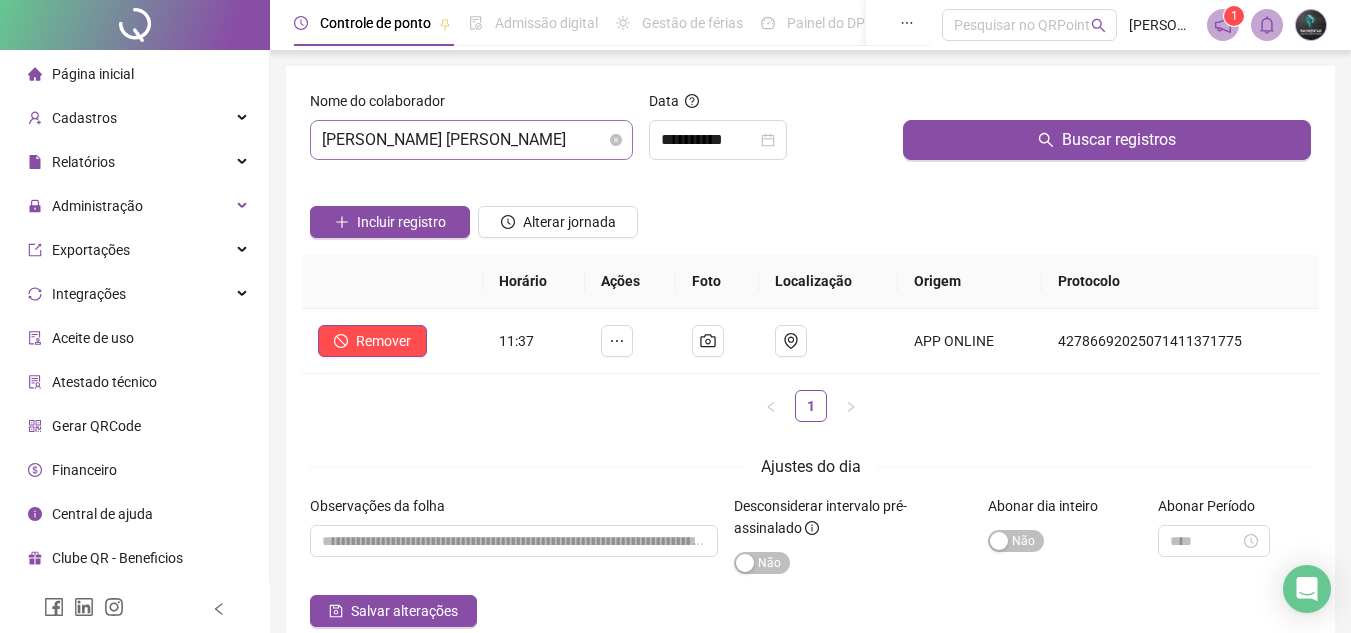 click on "[PERSON_NAME] [PERSON_NAME]" at bounding box center [471, 140] 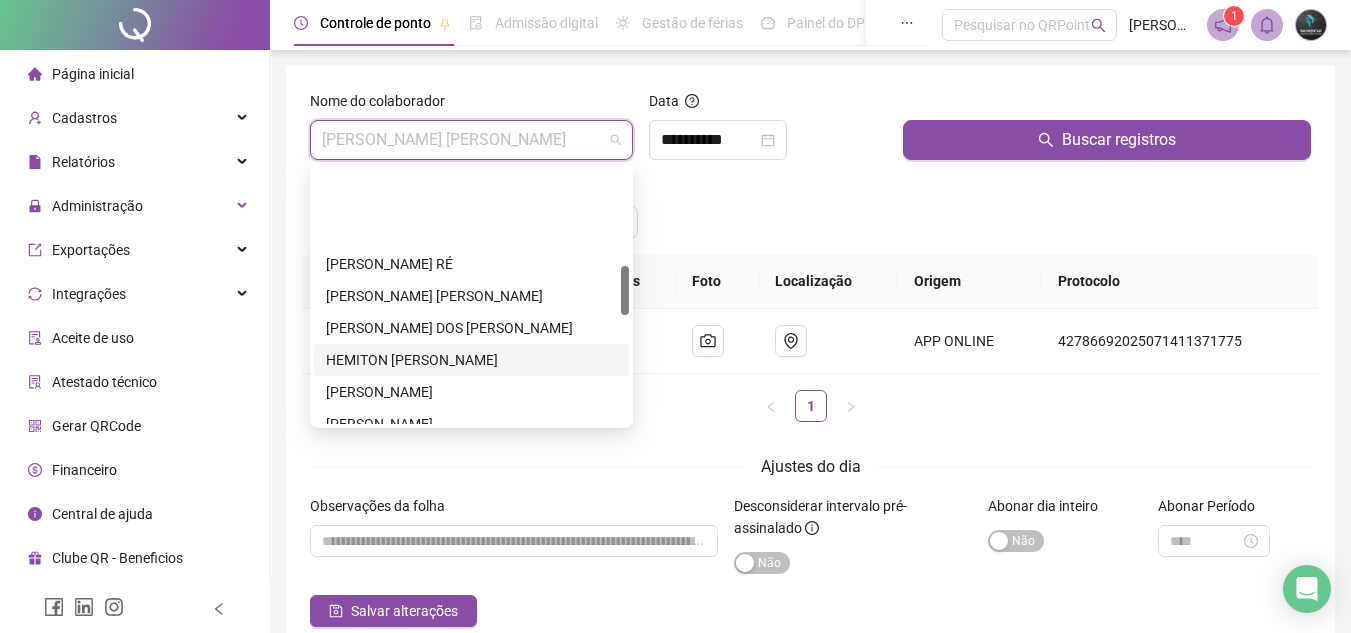 scroll, scrollTop: 500, scrollLeft: 0, axis: vertical 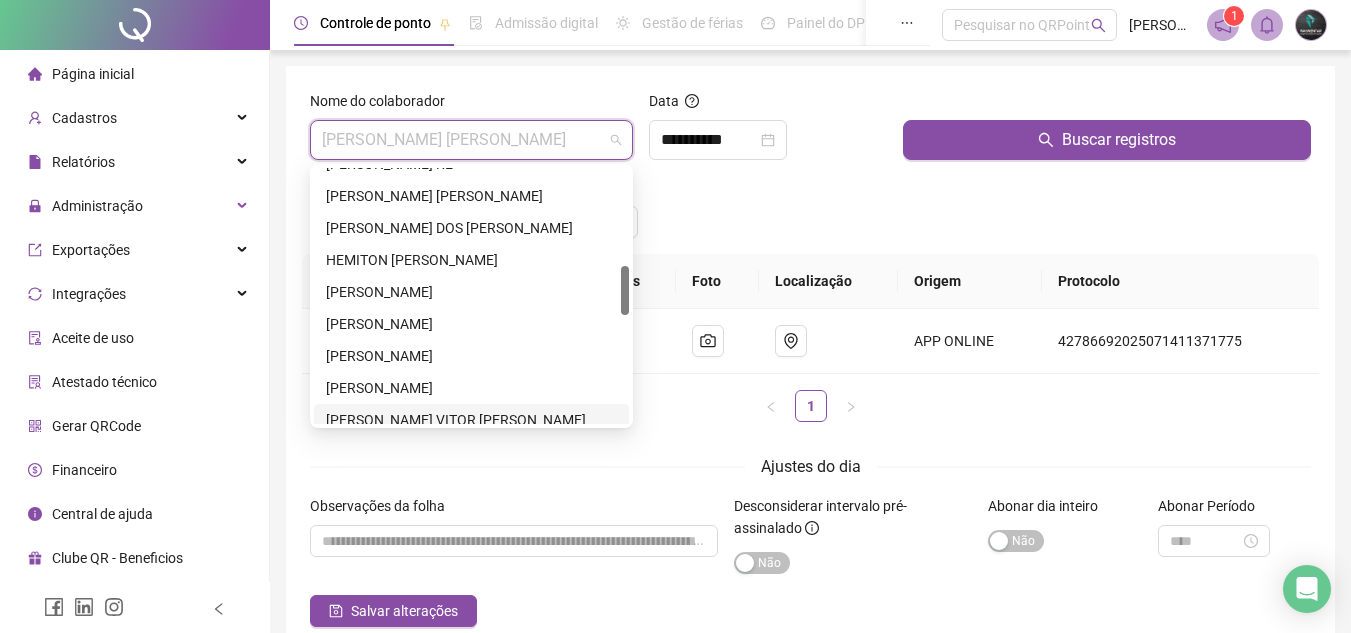 click on "[PERSON_NAME] VITOR [PERSON_NAME]" at bounding box center [471, 420] 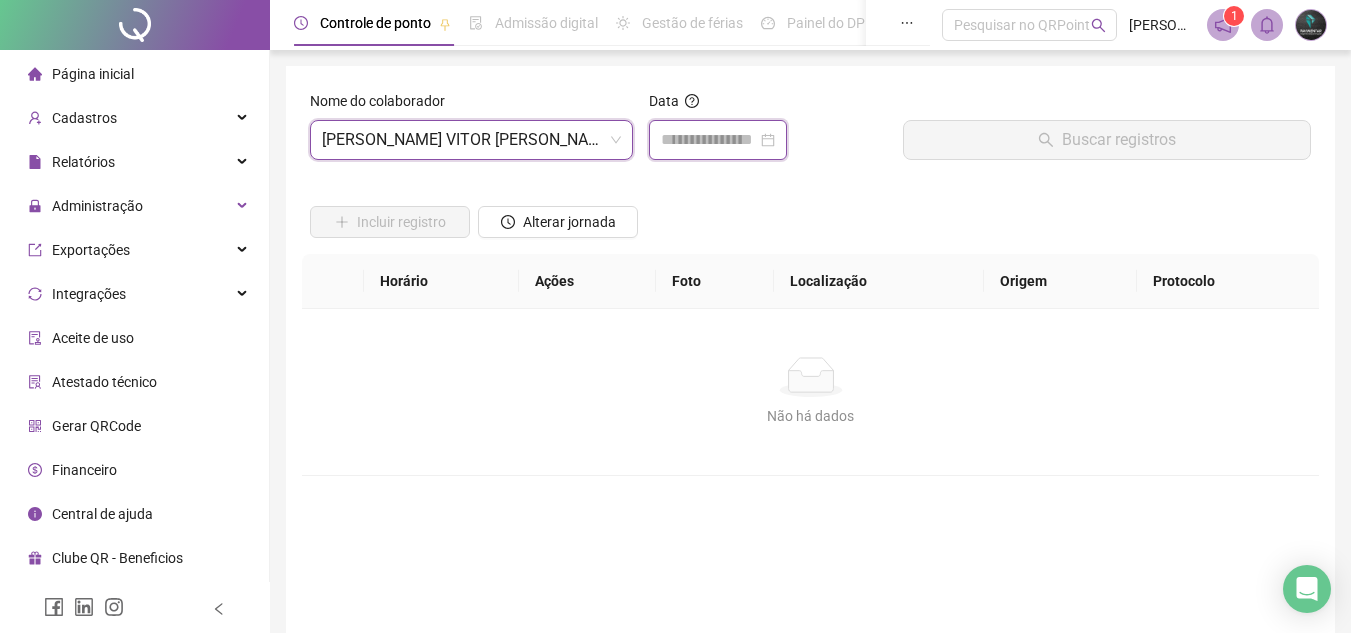 click at bounding box center (709, 140) 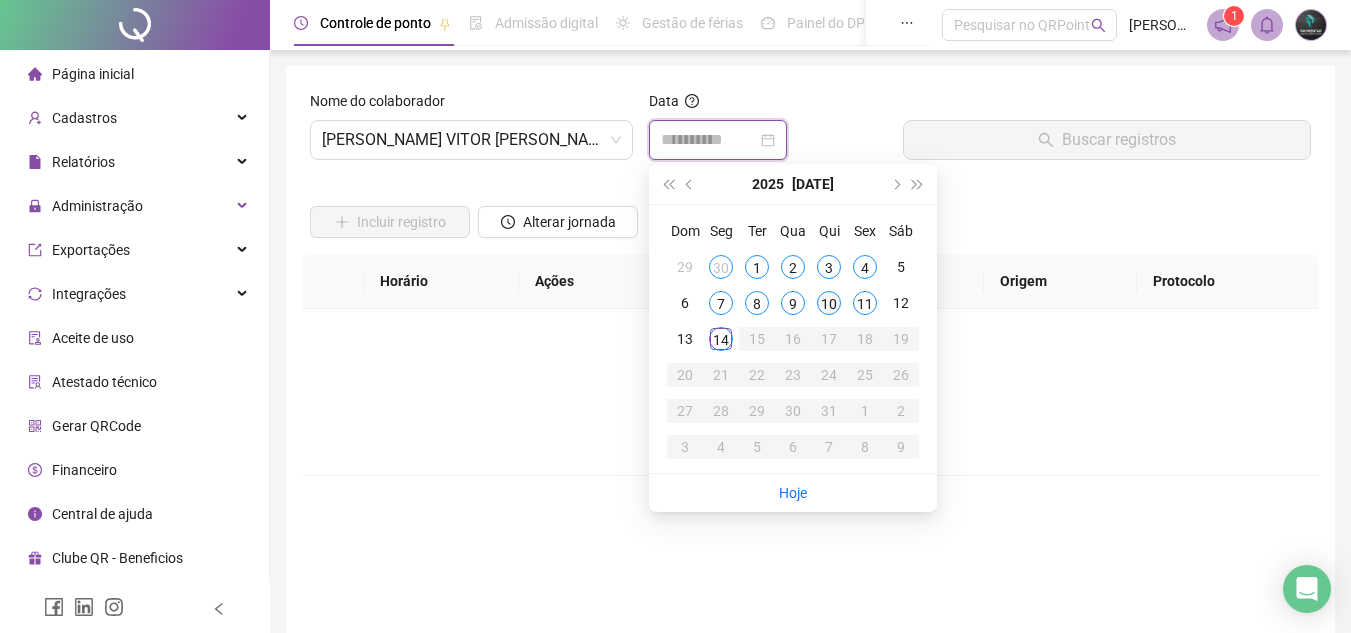 type on "**********" 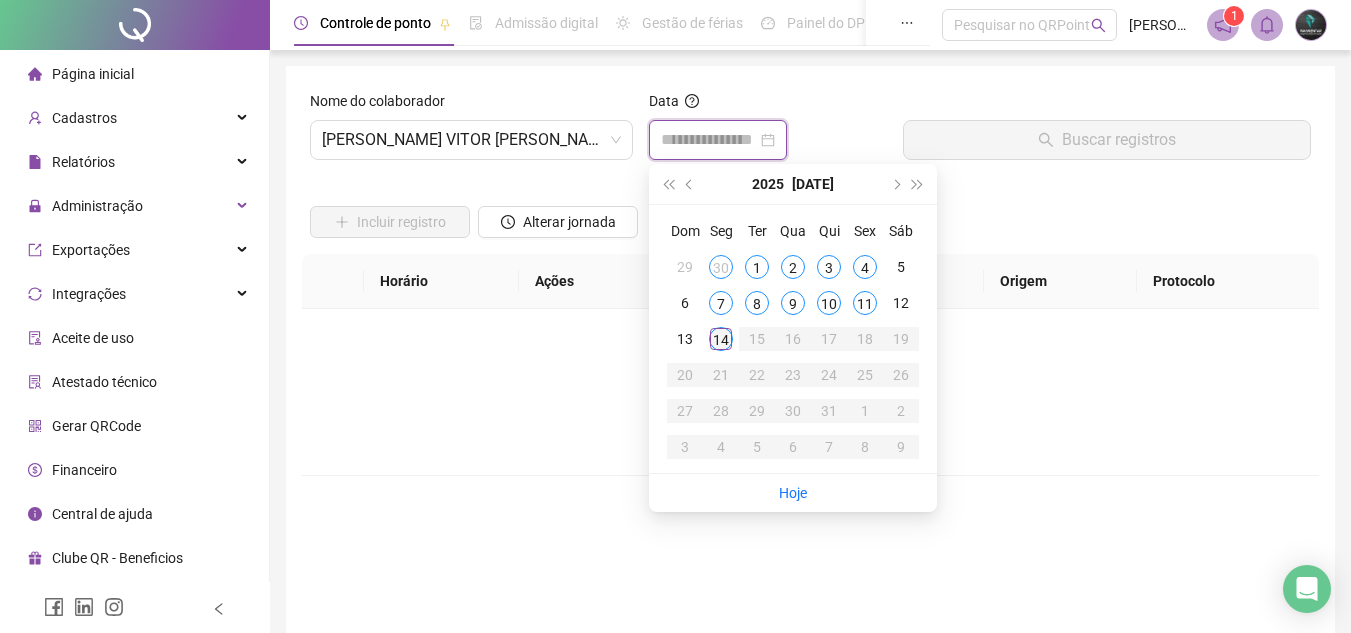 type on "**********" 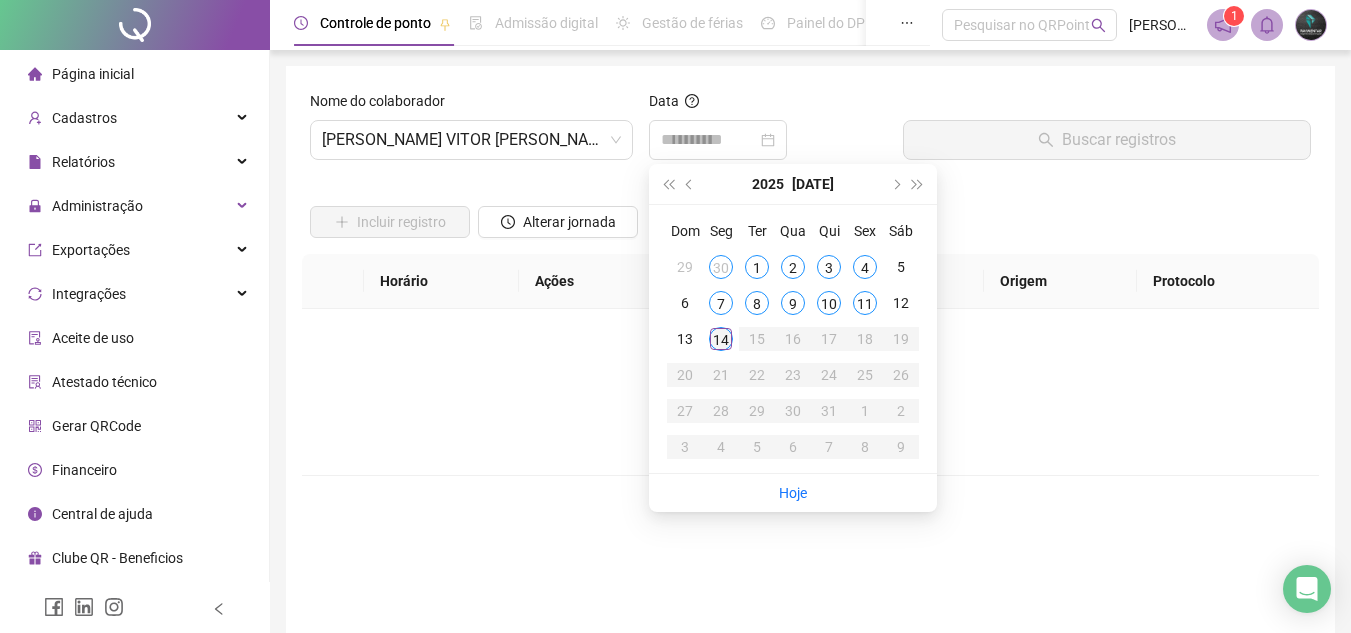 click on "14" at bounding box center (721, 339) 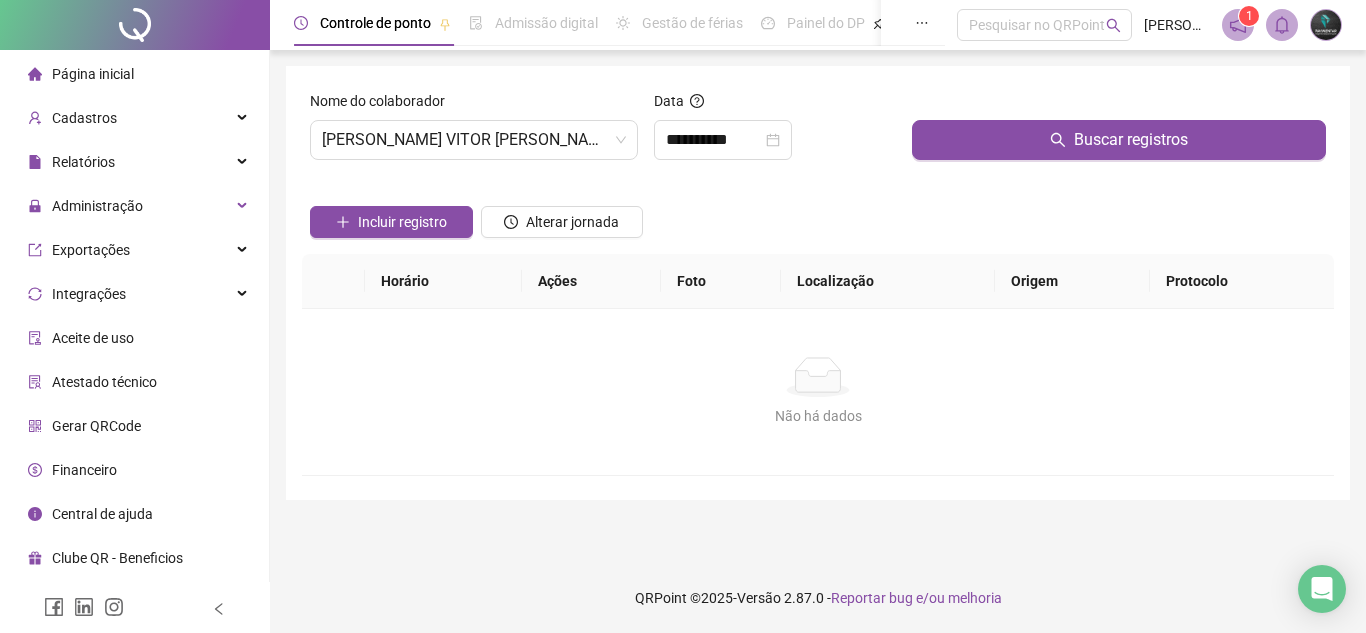 click on "Buscar registros" at bounding box center [1119, 133] 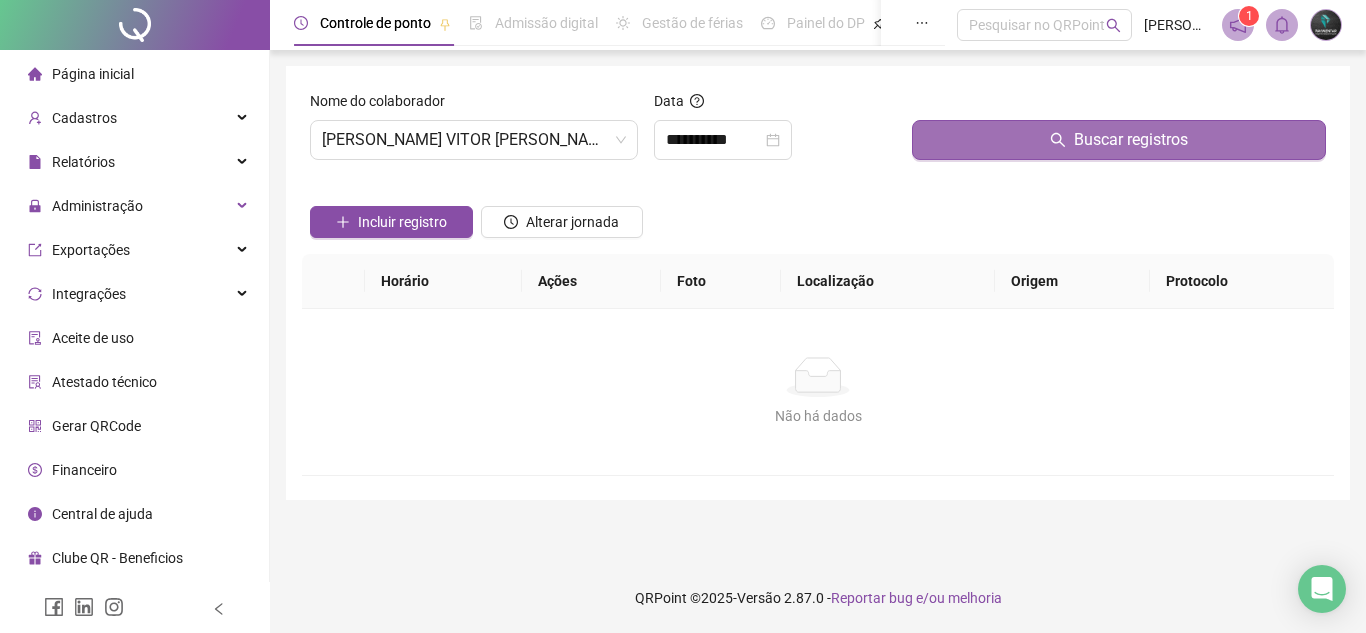 click on "Buscar registros" at bounding box center [1119, 140] 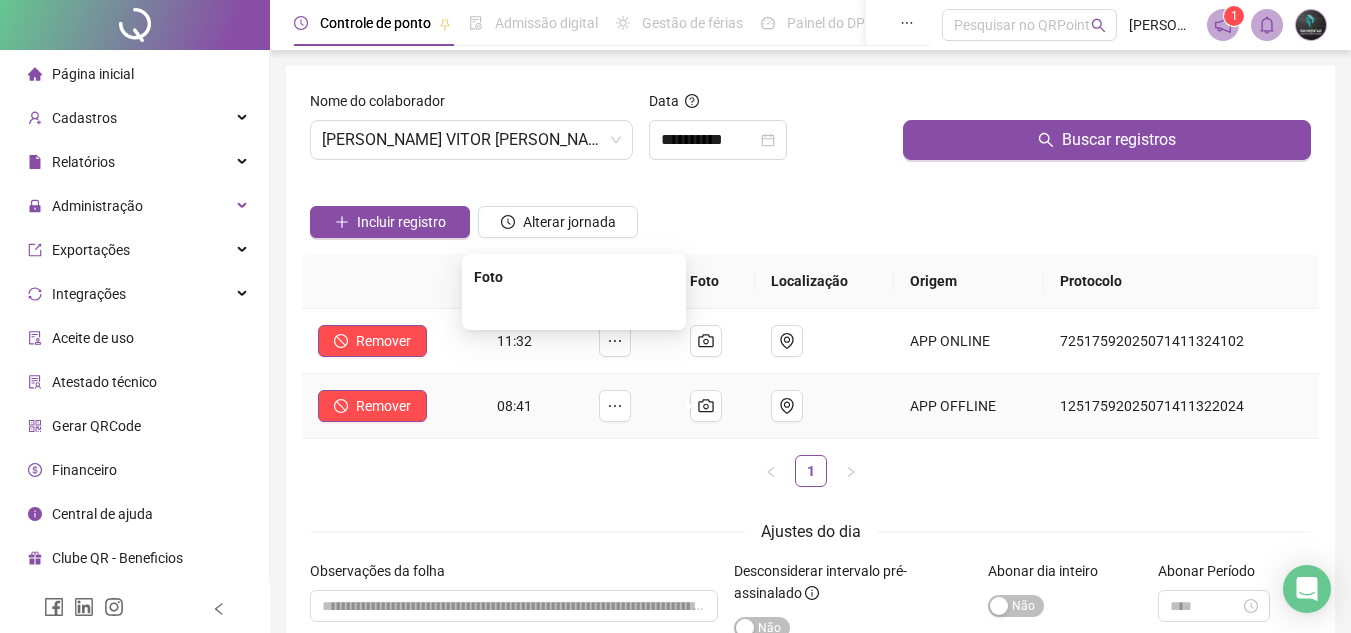 click at bounding box center [574, 308] 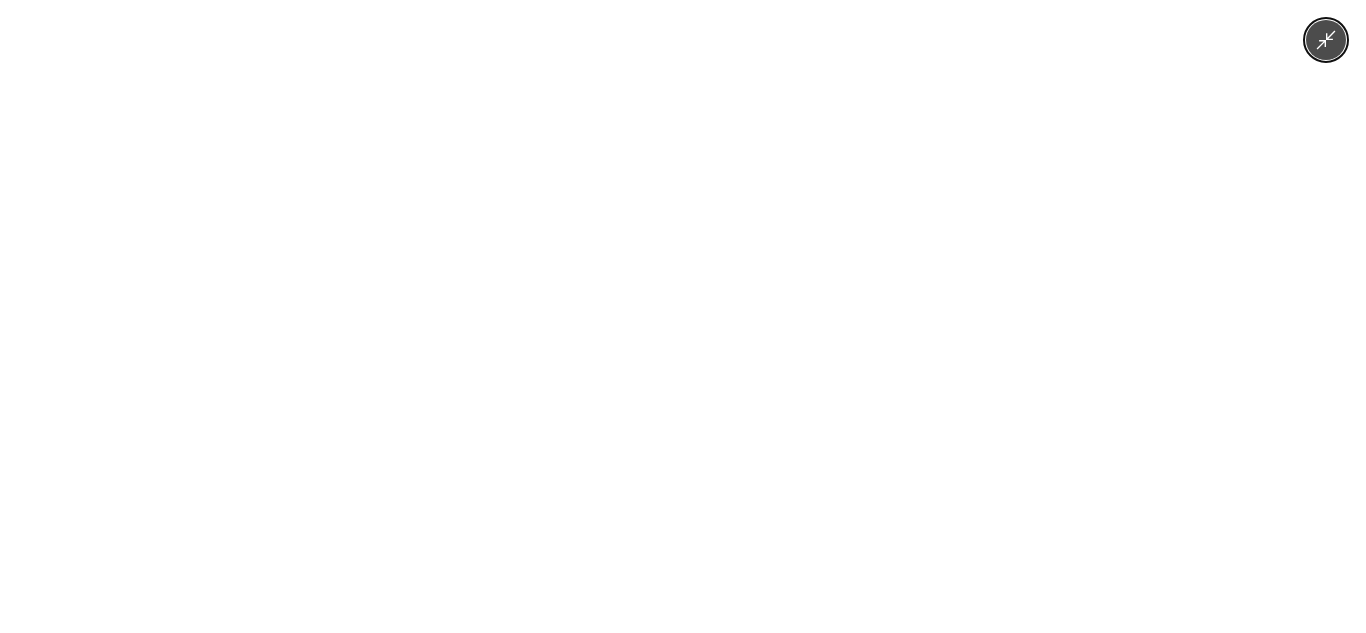 click at bounding box center (683, 316) 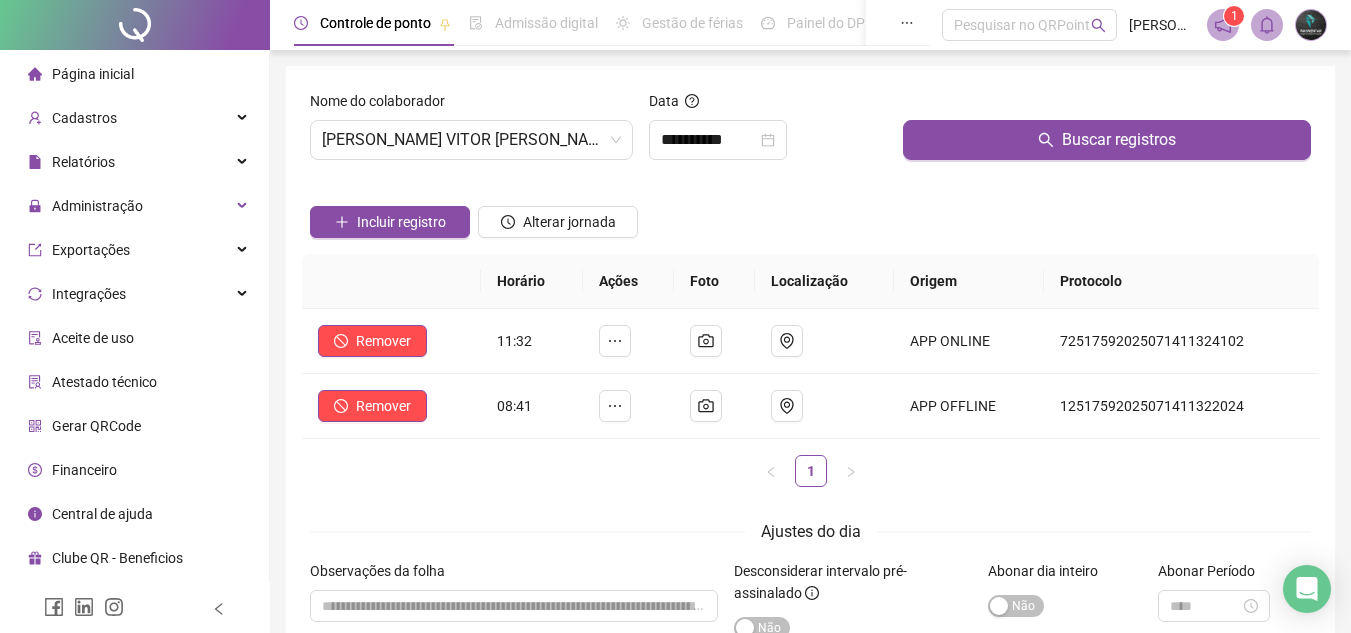 click on "Página inicial" at bounding box center (81, 74) 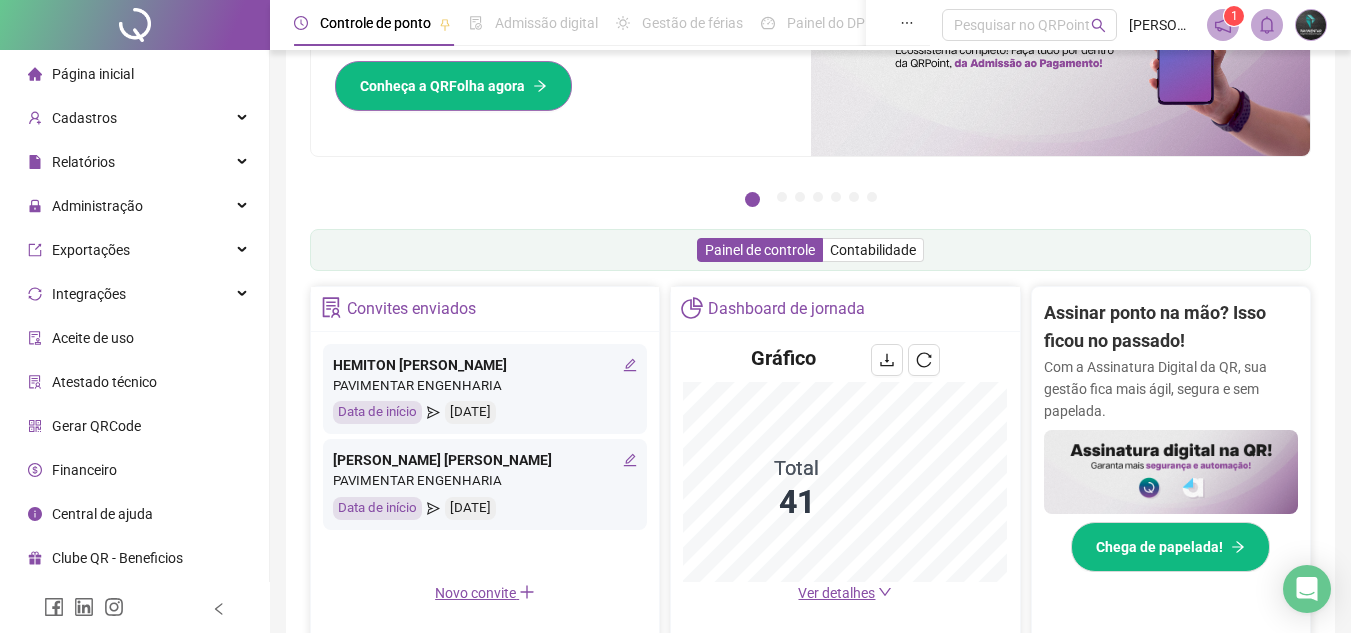 scroll, scrollTop: 0, scrollLeft: 0, axis: both 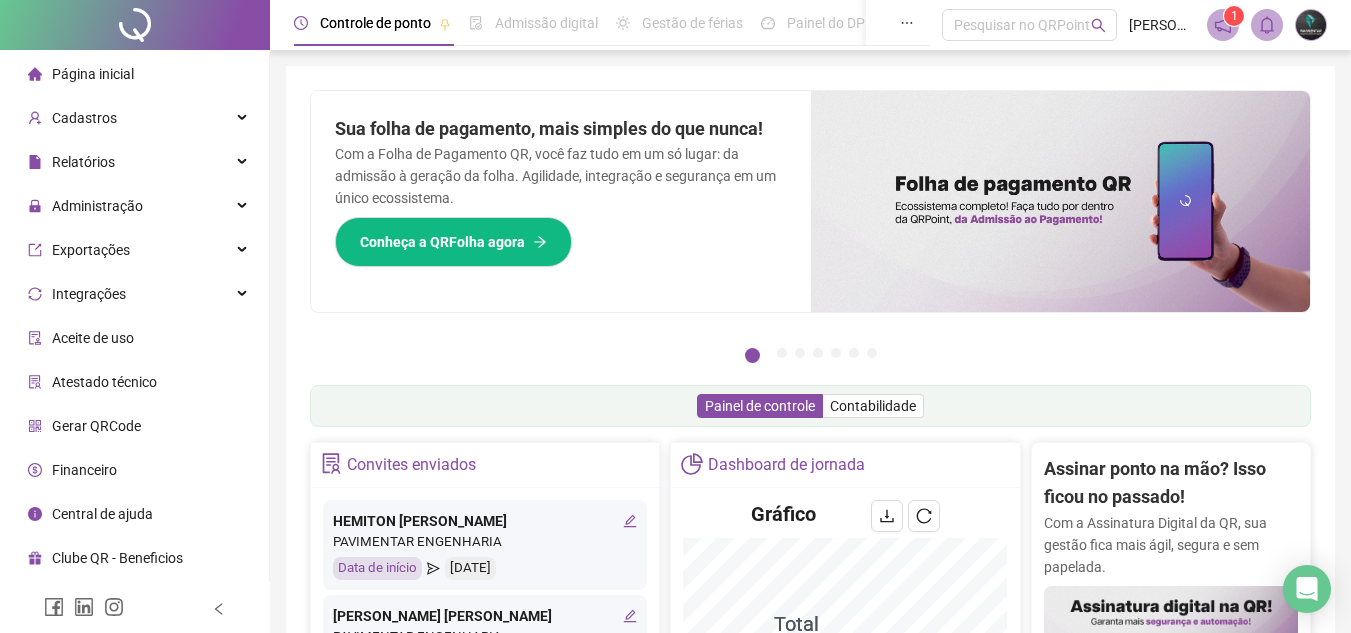 click on "Página inicial" at bounding box center [93, 74] 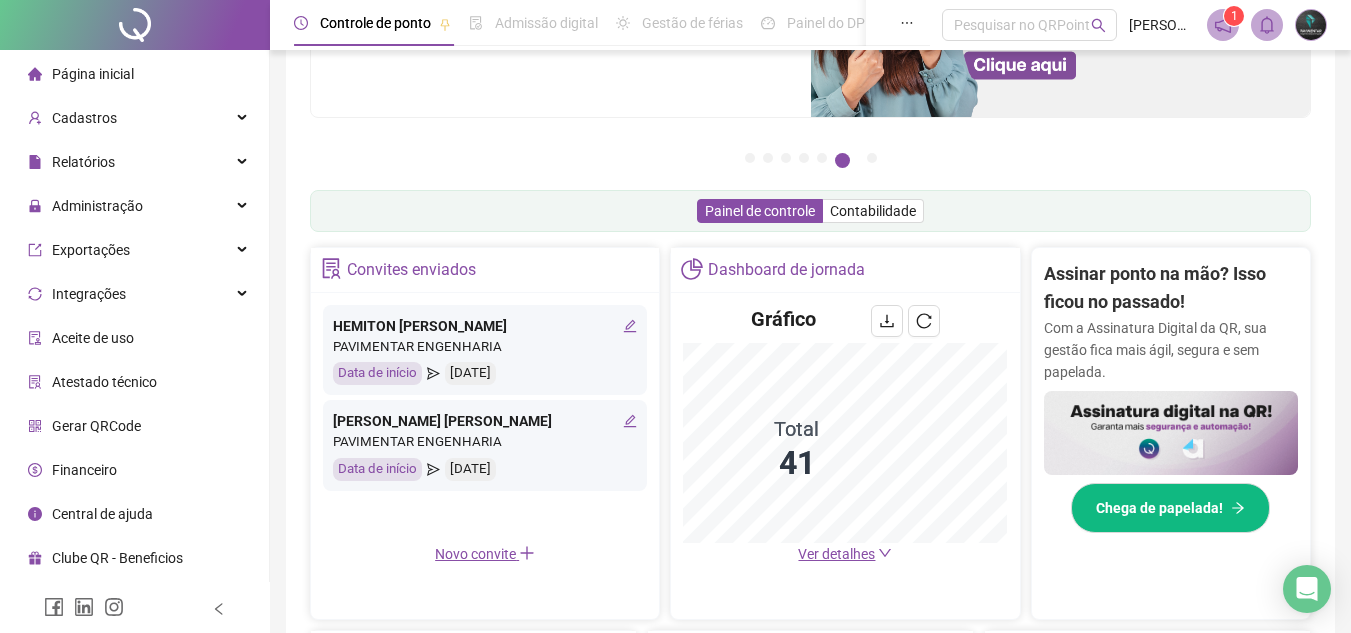scroll, scrollTop: 200, scrollLeft: 0, axis: vertical 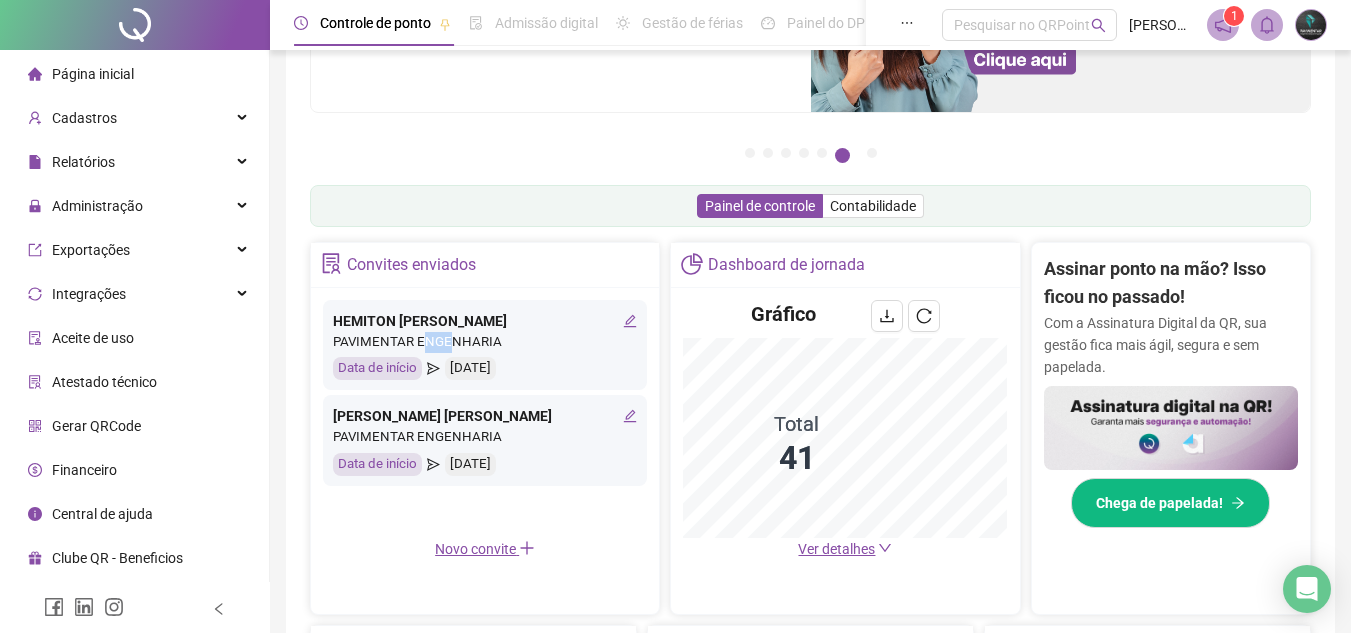 drag, startPoint x: 423, startPoint y: 337, endPoint x: 448, endPoint y: 337, distance: 25 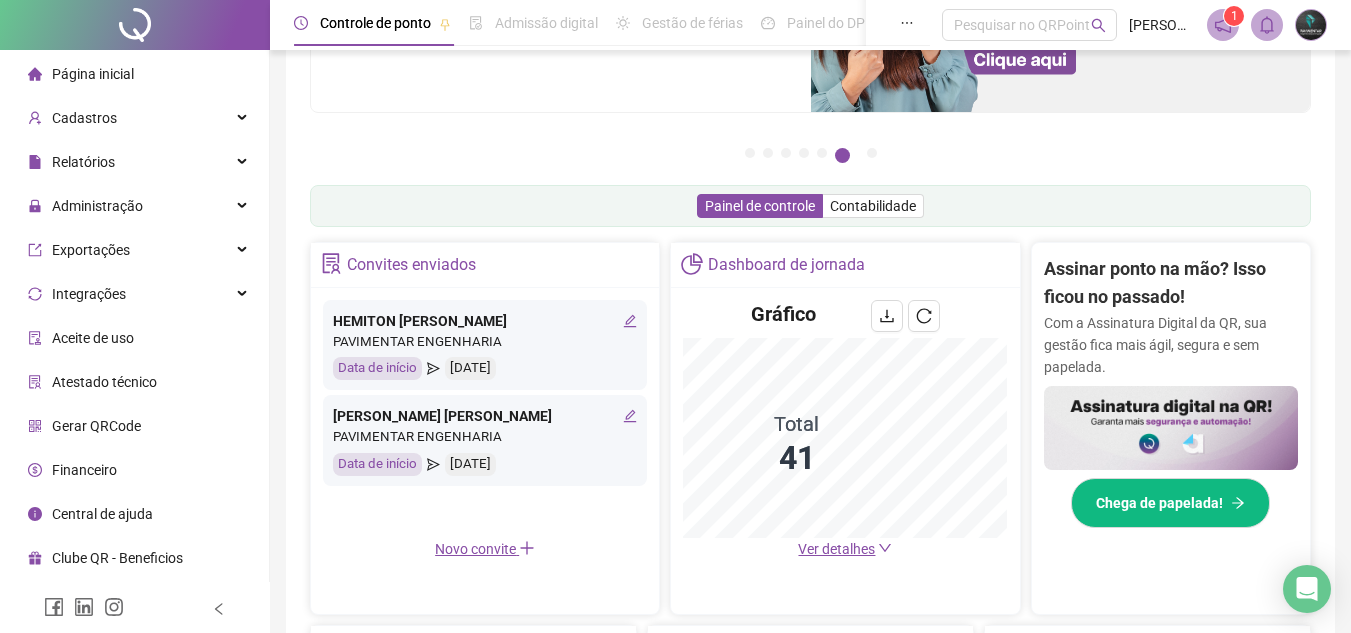 click on "PAVIMENTAR ENGENHARIA" at bounding box center (485, 342) 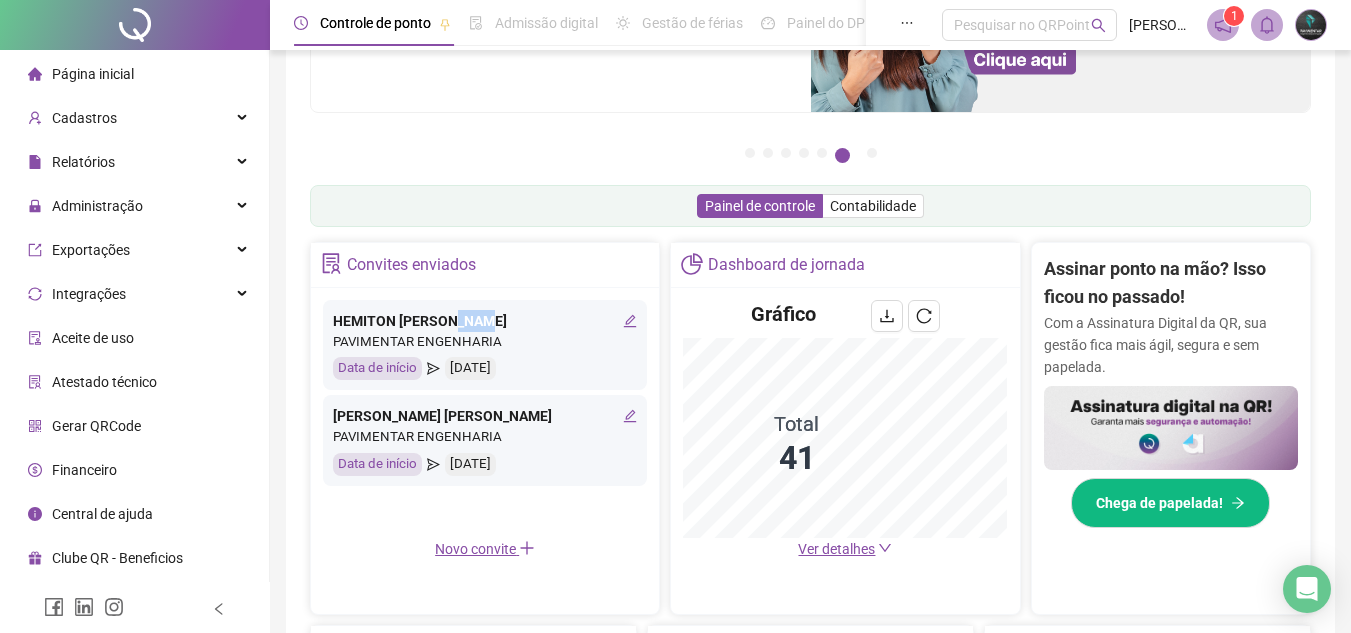 drag, startPoint x: 494, startPoint y: 317, endPoint x: 451, endPoint y: 319, distance: 43.046486 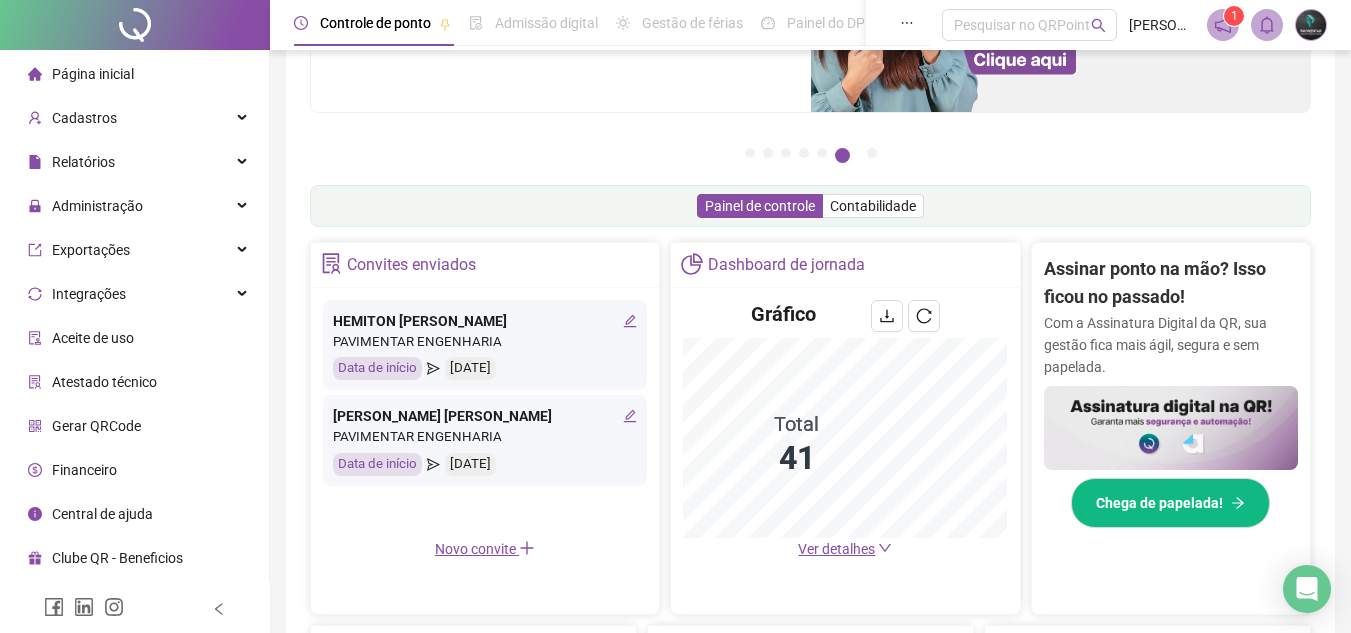 click on "Painel de controle Contabilidade" at bounding box center [810, 206] 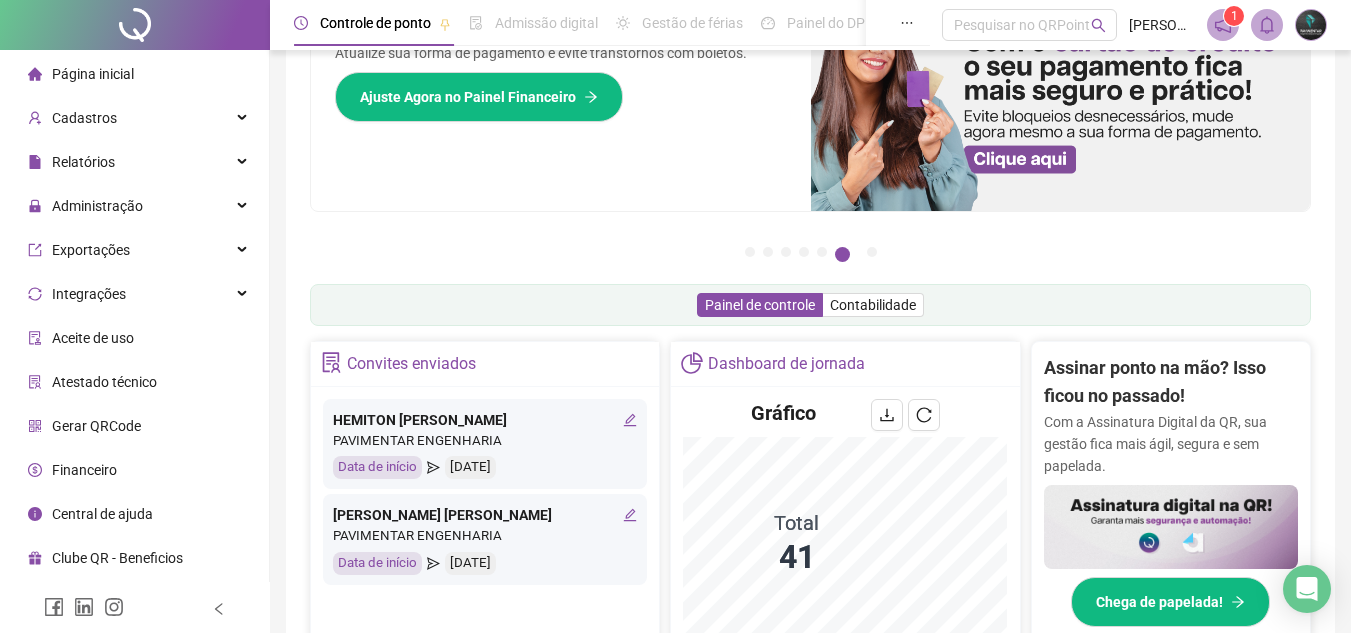 scroll, scrollTop: 89, scrollLeft: 0, axis: vertical 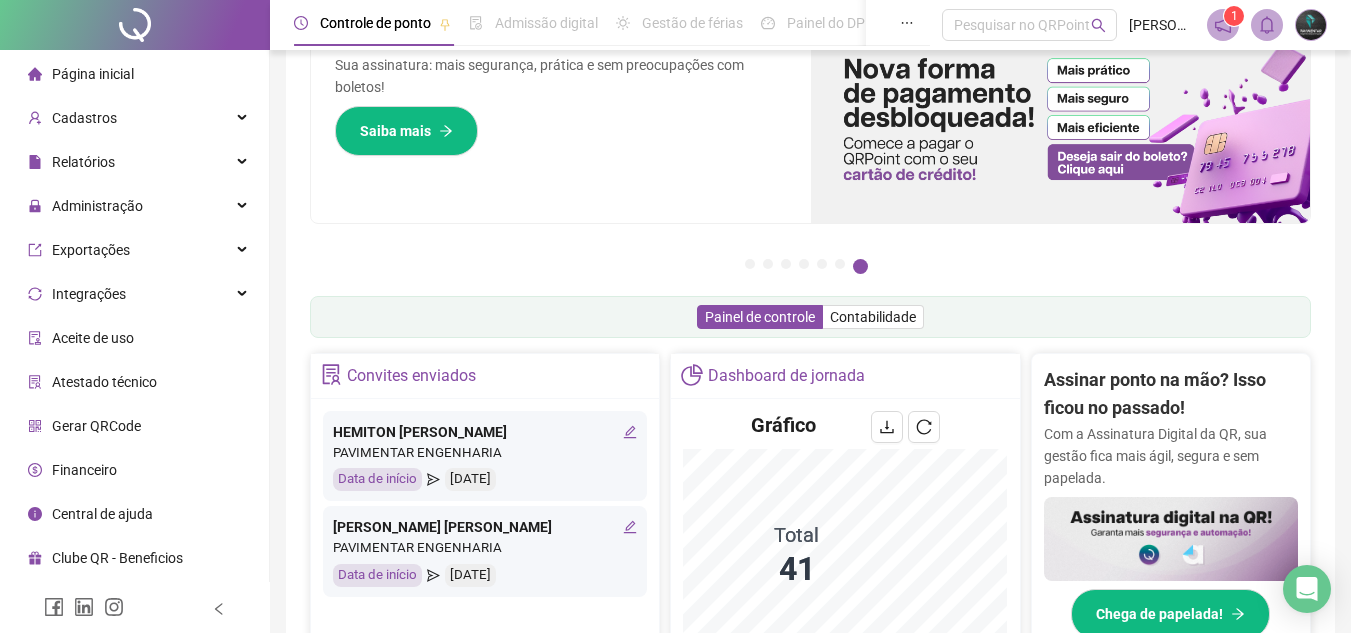 click on "Página inicial" at bounding box center [93, 74] 